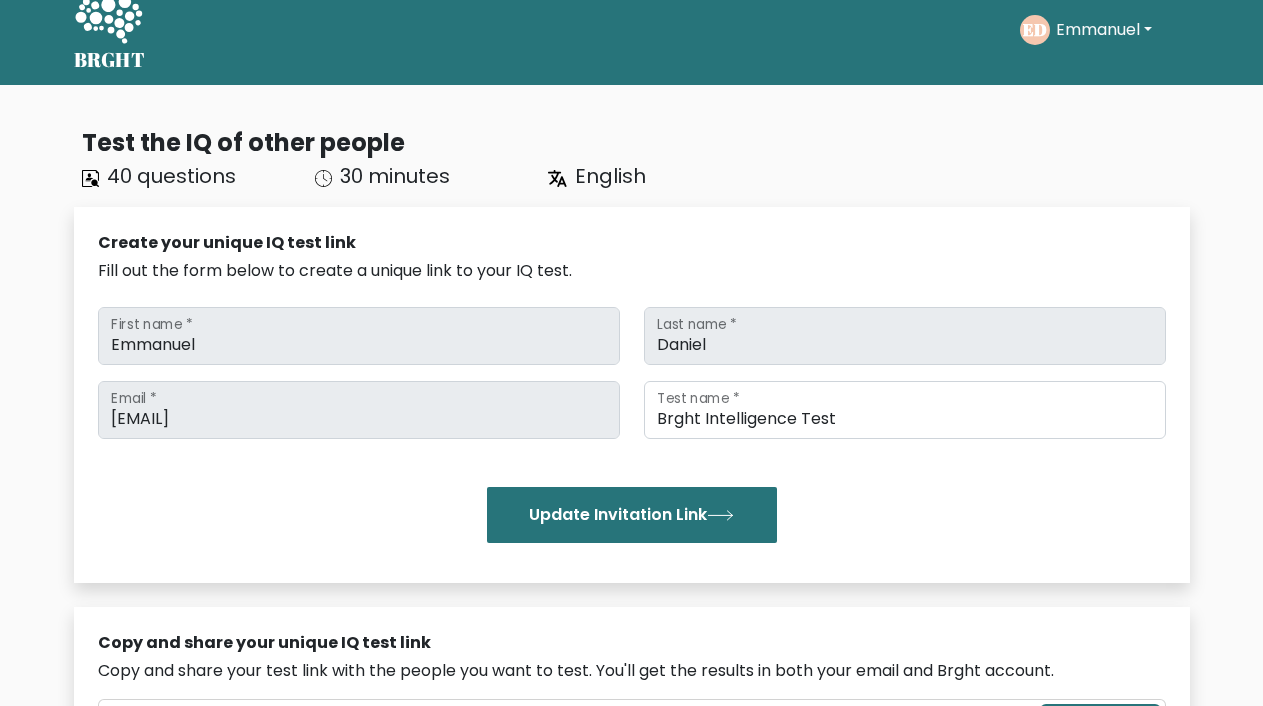 scroll, scrollTop: 0, scrollLeft: 0, axis: both 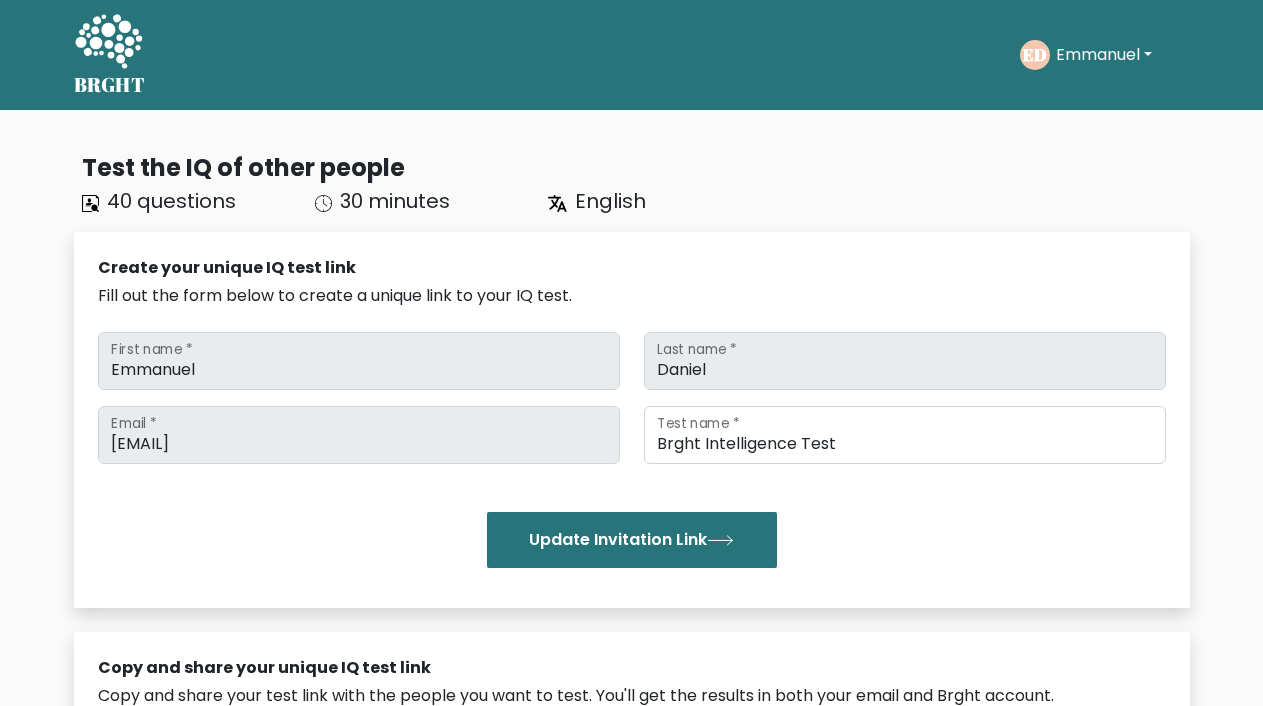 click on "Update Invitation Link" at bounding box center [632, 540] 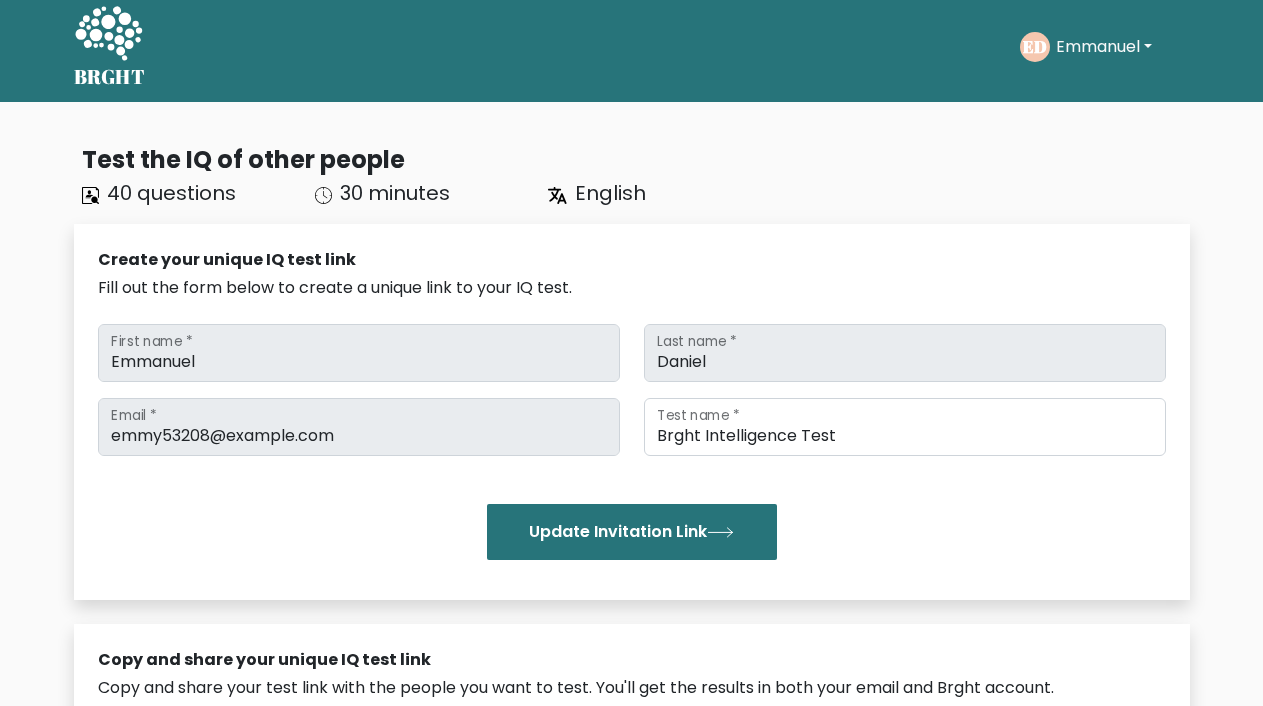 scroll, scrollTop: 0, scrollLeft: 0, axis: both 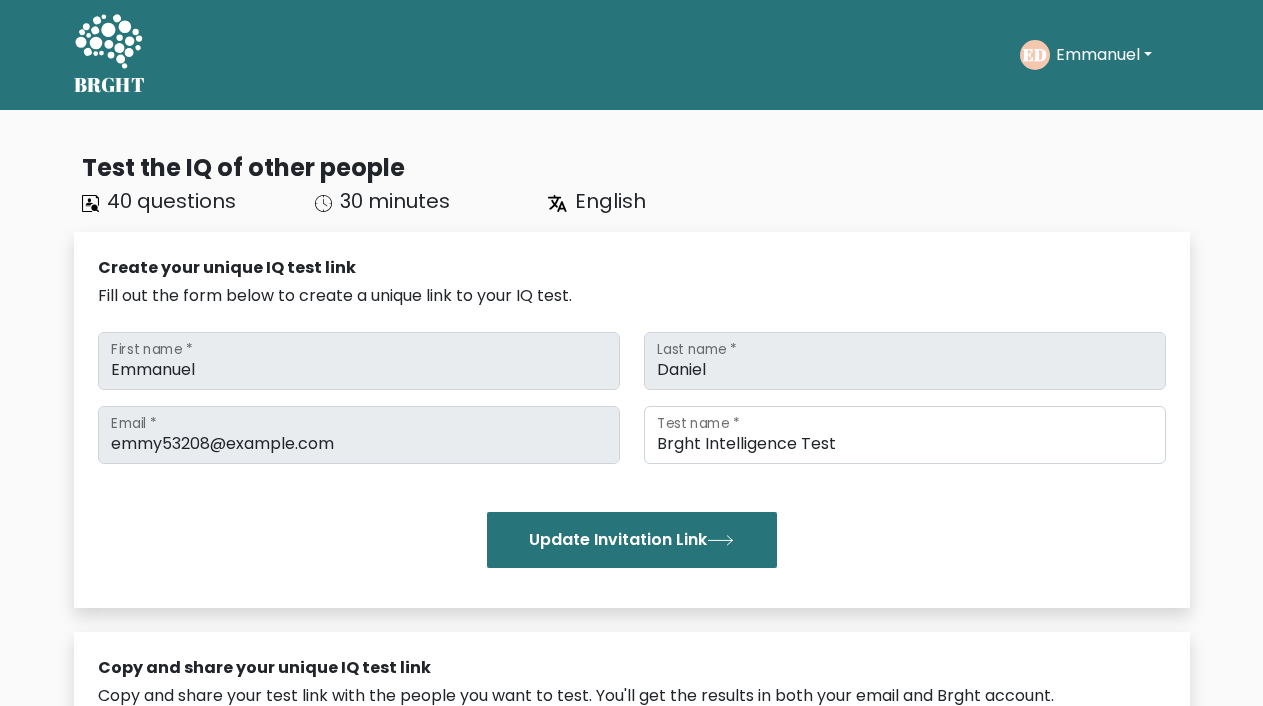 click on "Emmanuel" at bounding box center [1104, 55] 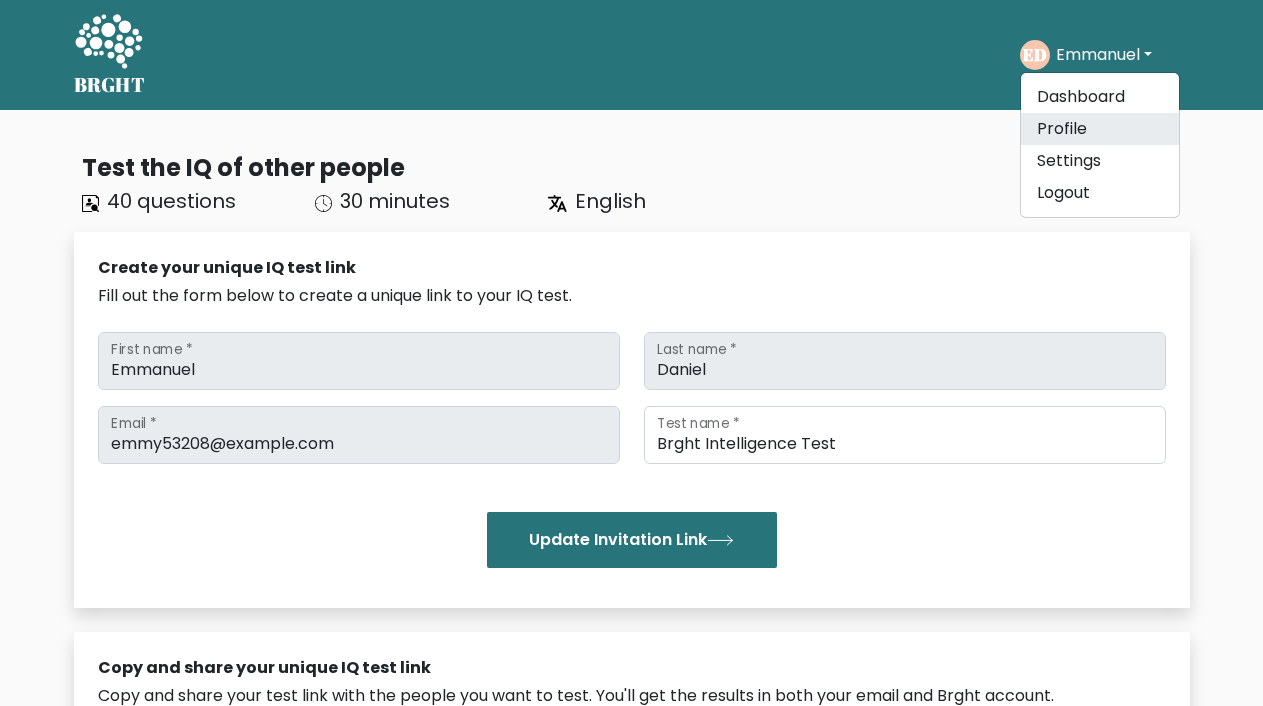 click on "Profile" at bounding box center (1100, 129) 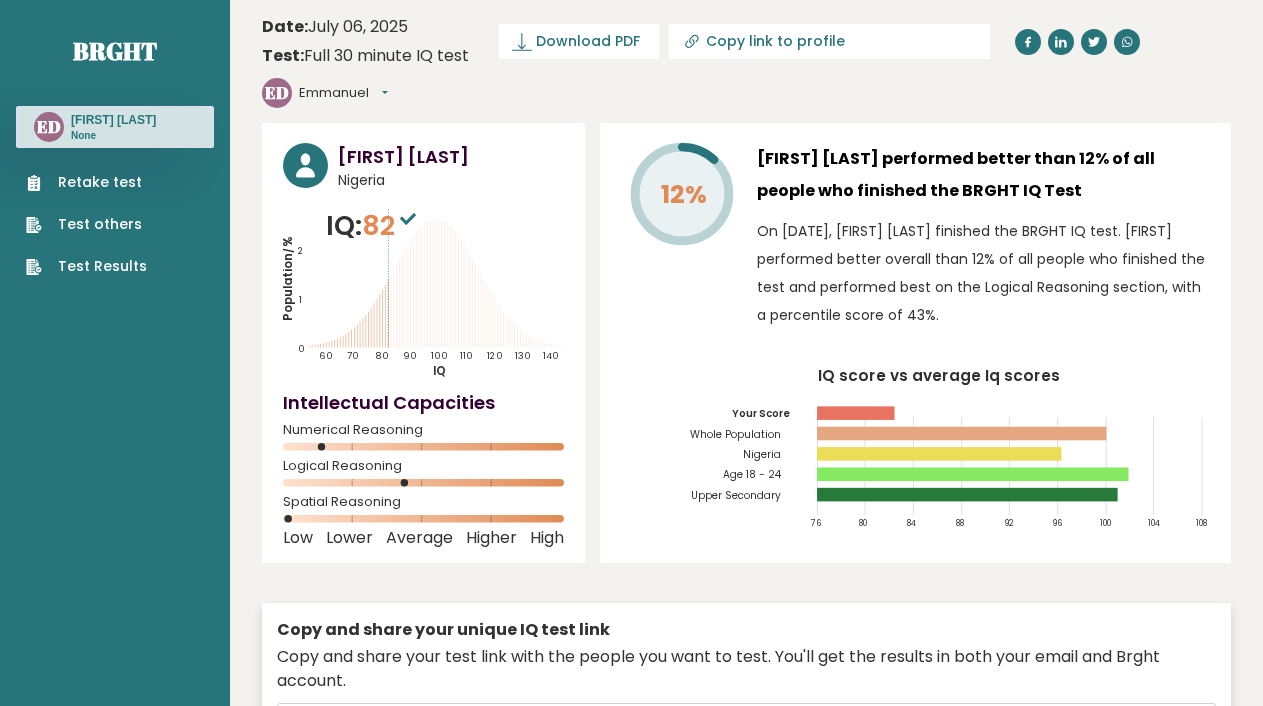 scroll, scrollTop: 0, scrollLeft: 0, axis: both 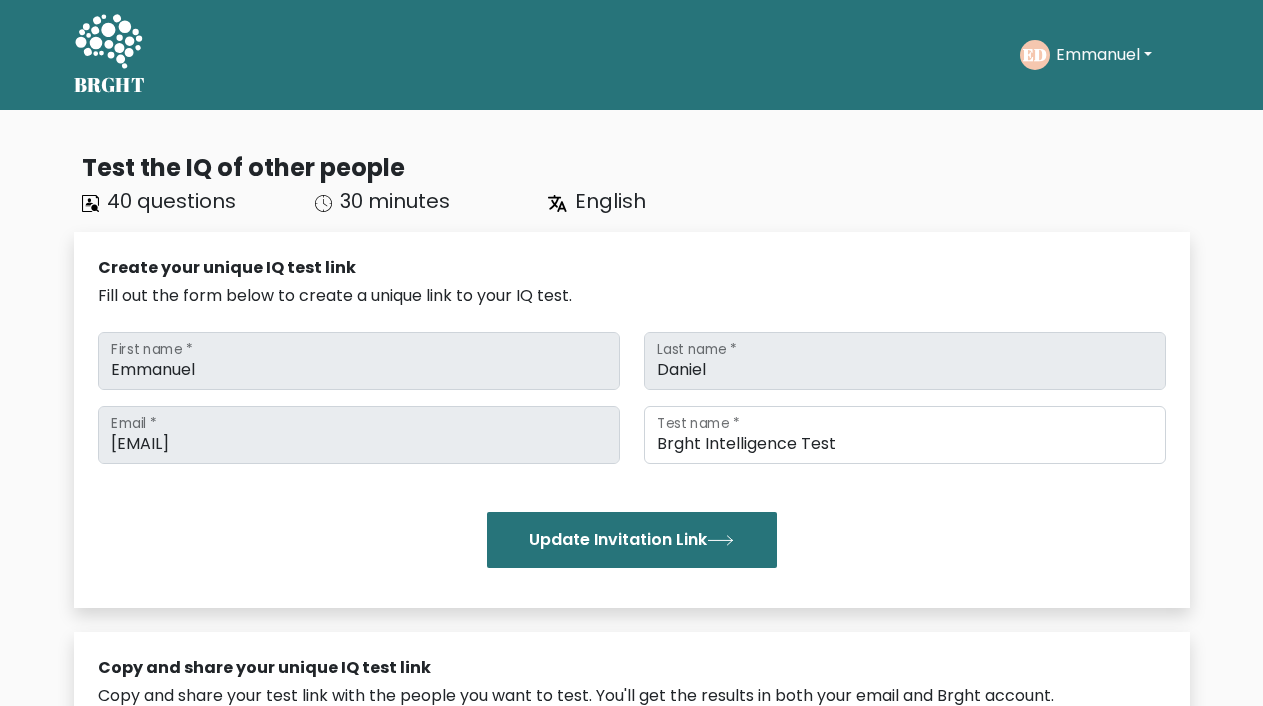 click on "30 minutes" at bounding box center (419, 201) 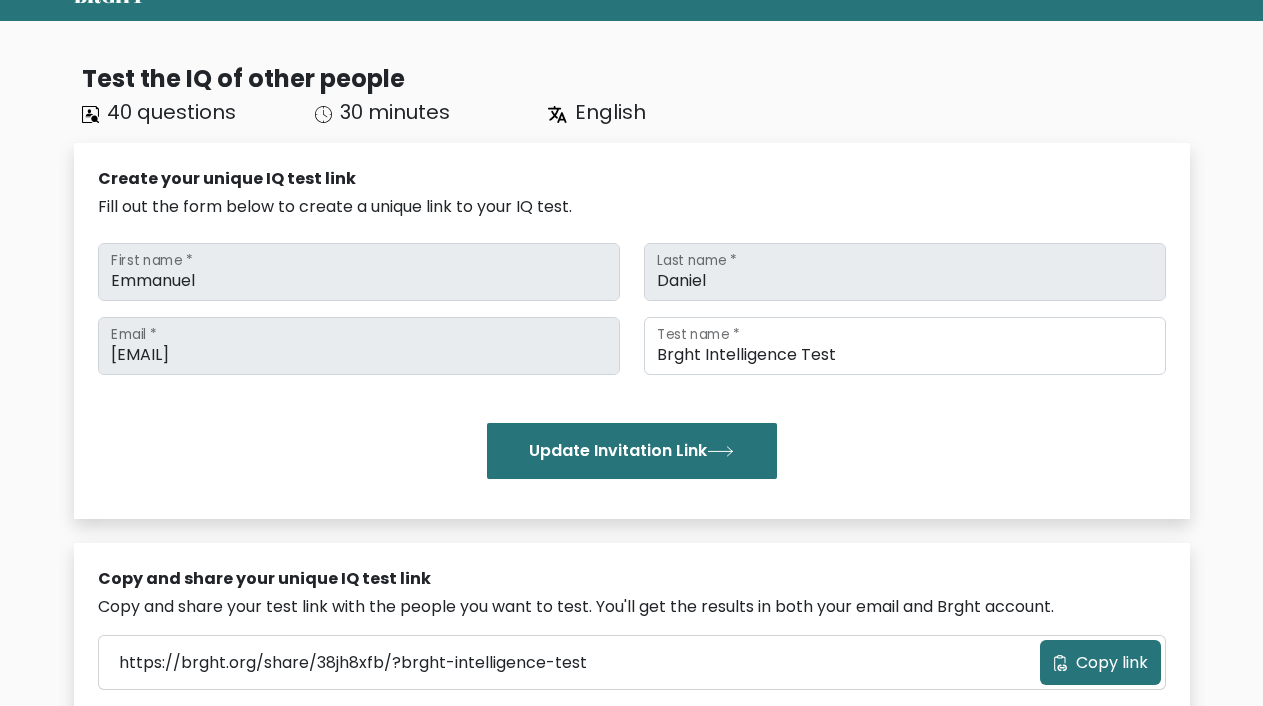 scroll, scrollTop: 0, scrollLeft: 0, axis: both 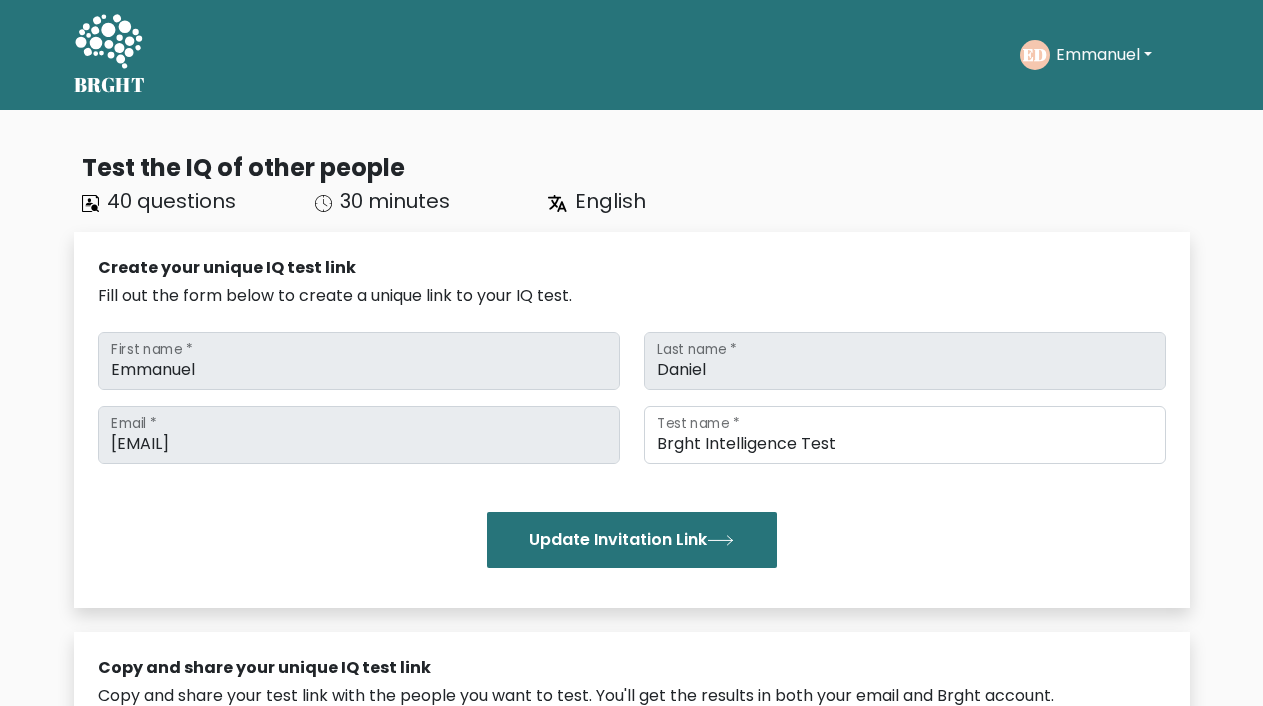 click on "BRGHT
BRGHT
Take the test
ED
Emmanuel
Dashboard
Profile
Settings
Logout
Dashboard
Profile
Settings
Logout" at bounding box center [631, 55] 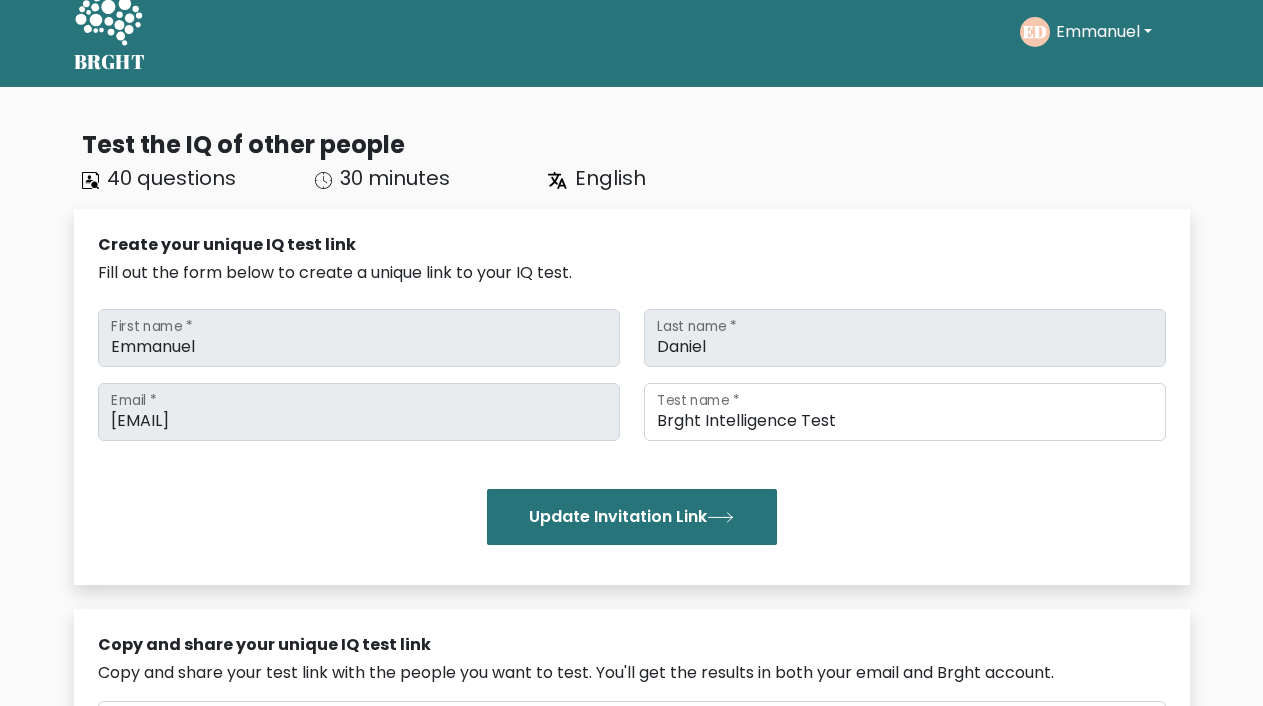 scroll, scrollTop: 0, scrollLeft: 0, axis: both 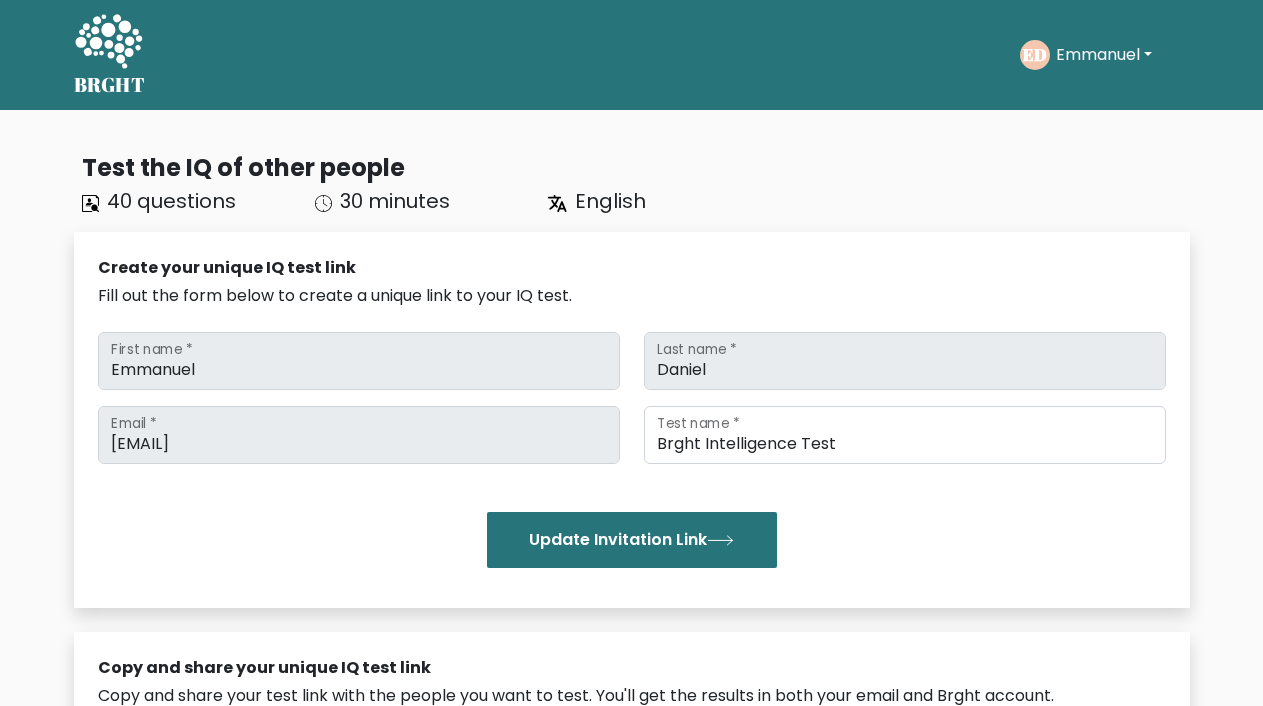 click on "Emmanuel" at bounding box center [1104, 55] 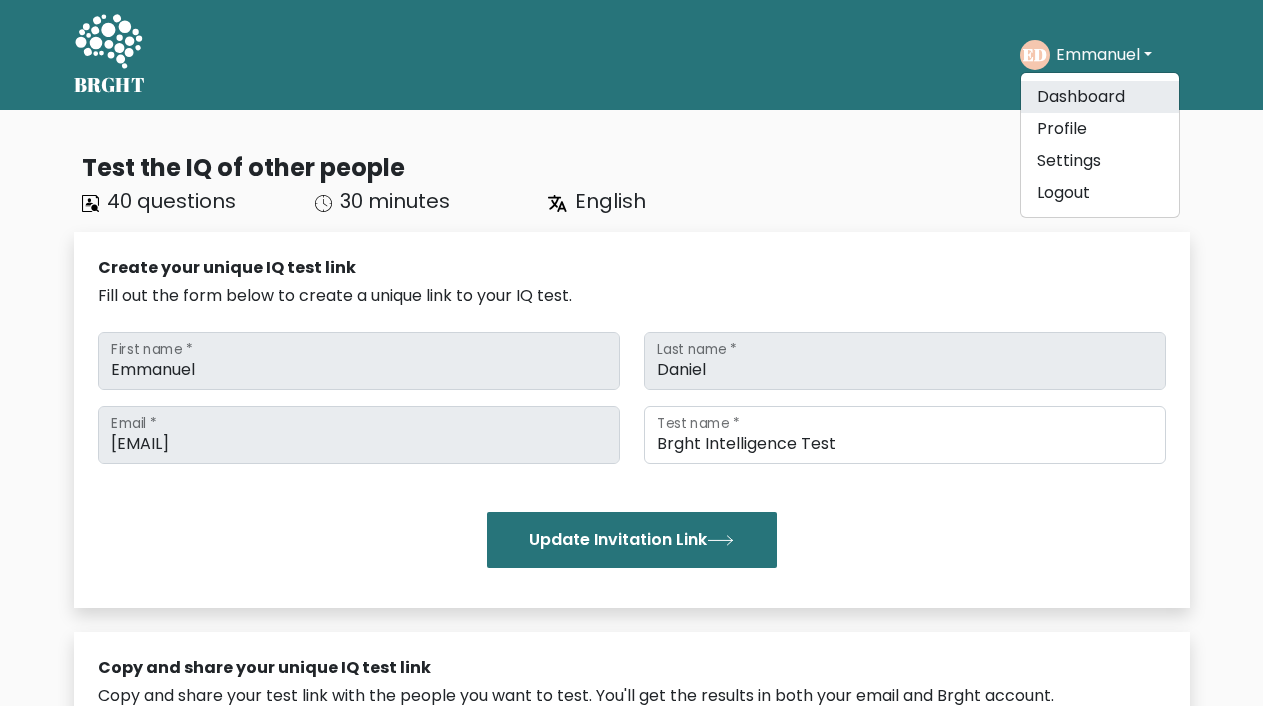 click on "Dashboard" at bounding box center (1100, 97) 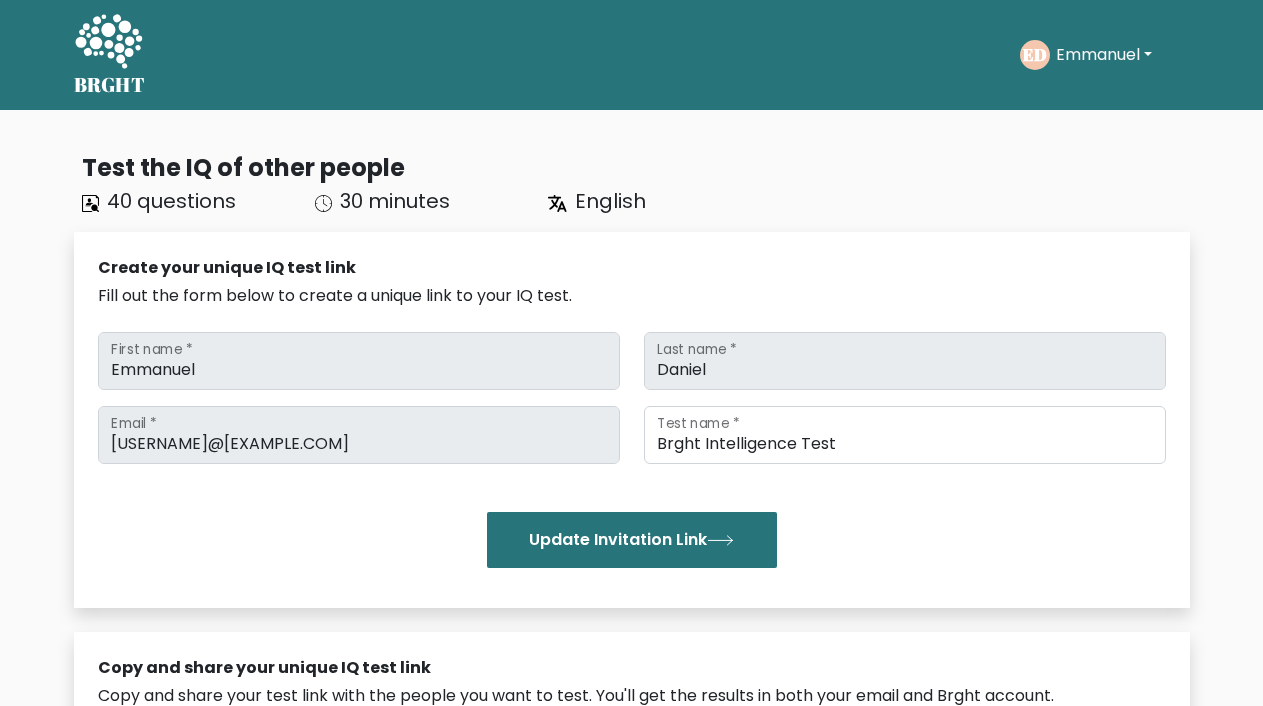 scroll, scrollTop: 0, scrollLeft: 0, axis: both 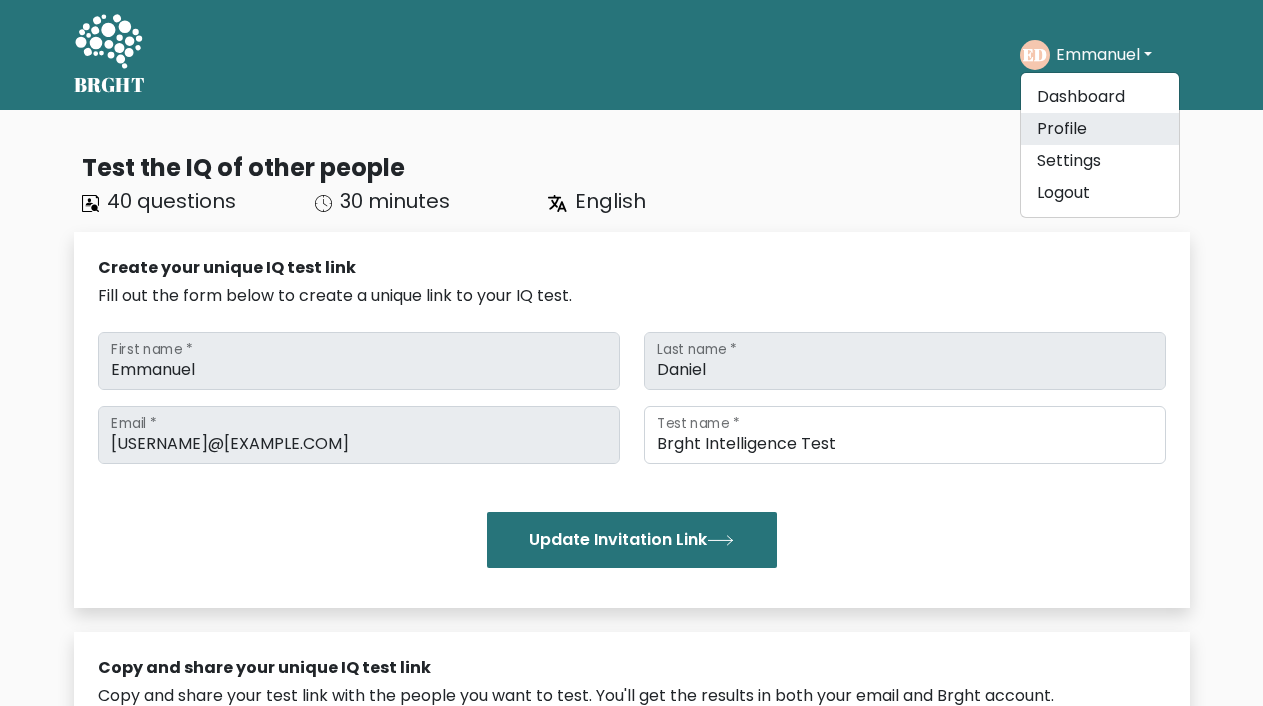 click on "Profile" at bounding box center [1100, 129] 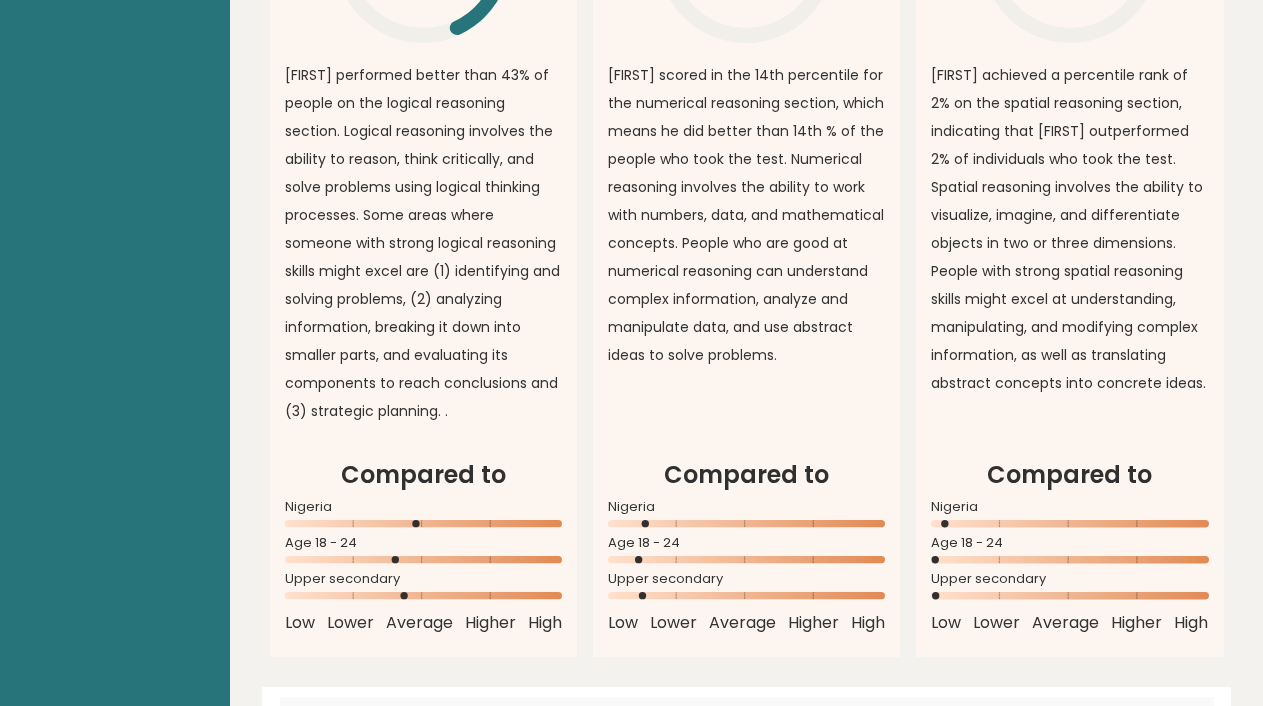 scroll, scrollTop: 0, scrollLeft: 0, axis: both 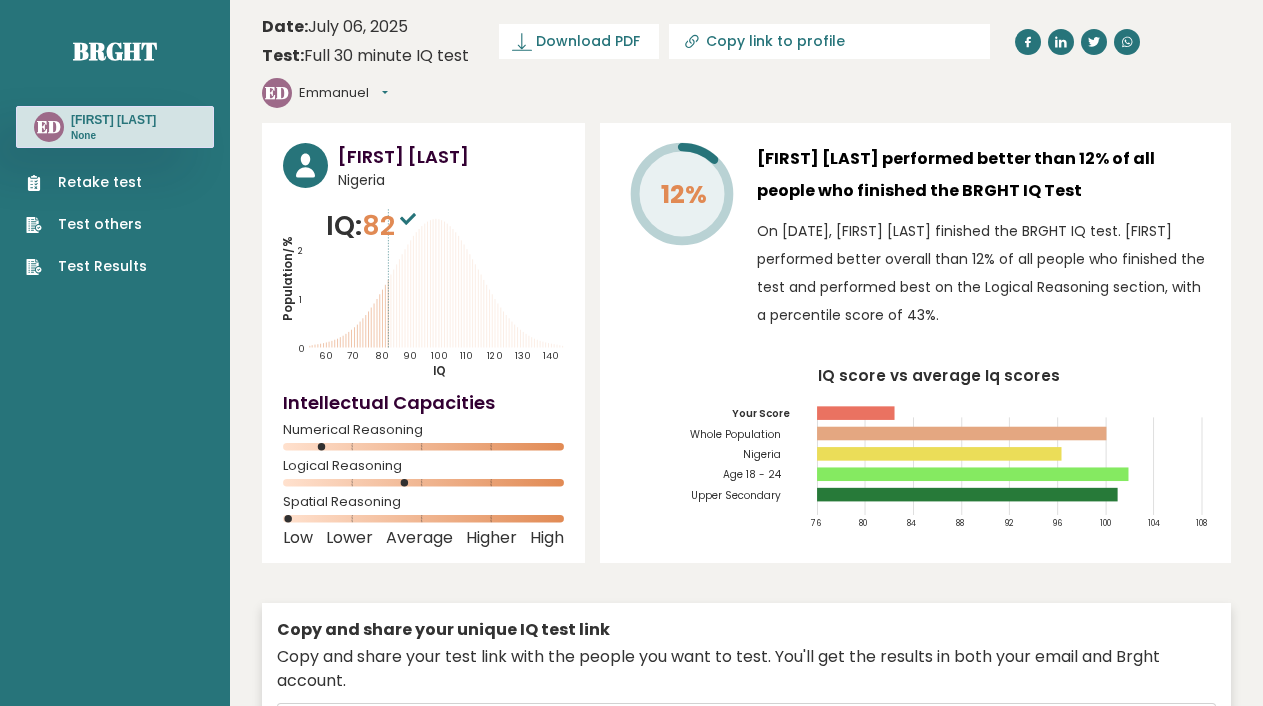 click on "Test others" at bounding box center (86, 224) 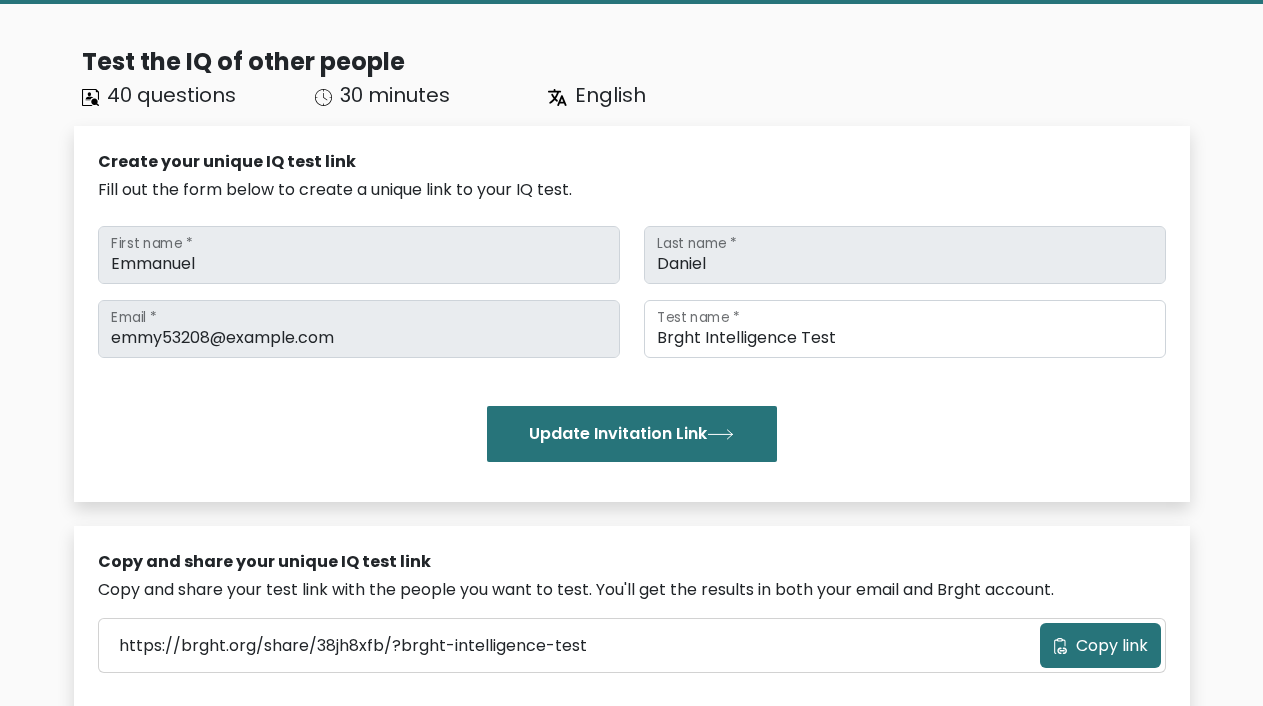 scroll, scrollTop: 0, scrollLeft: 0, axis: both 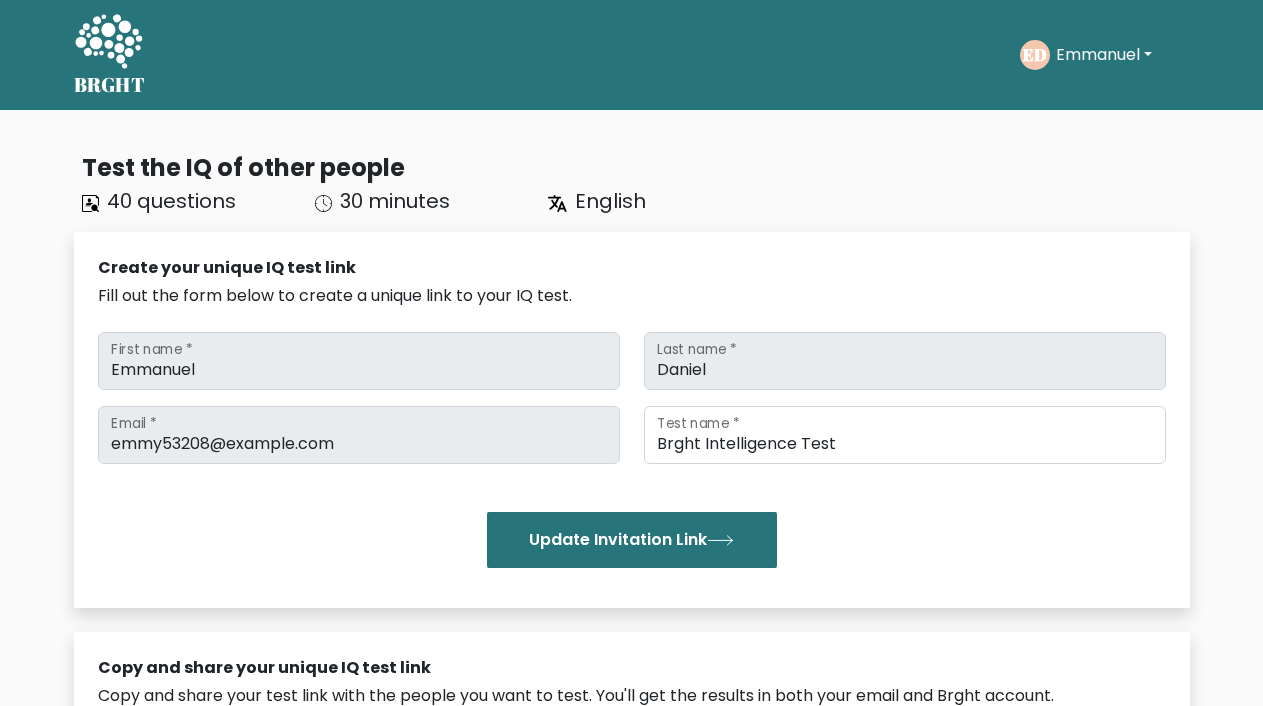 click on "Emmanuel" at bounding box center (1104, 55) 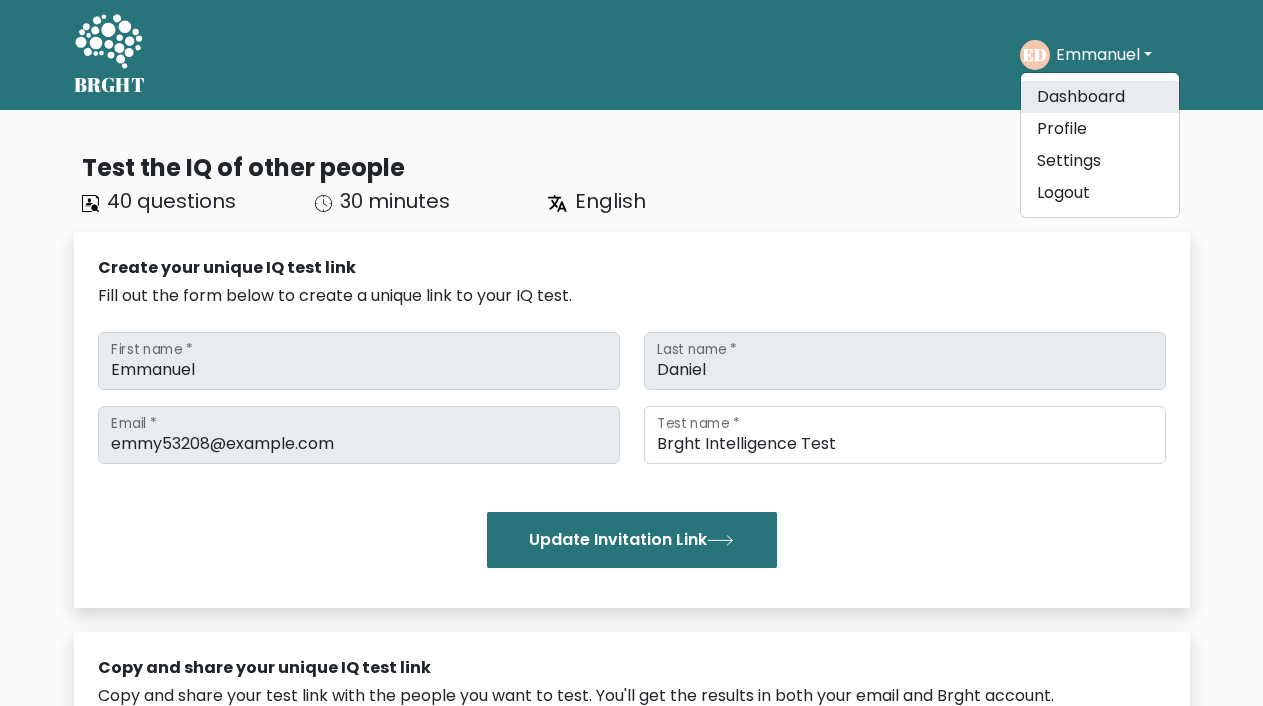 click on "Dashboard" at bounding box center (1100, 97) 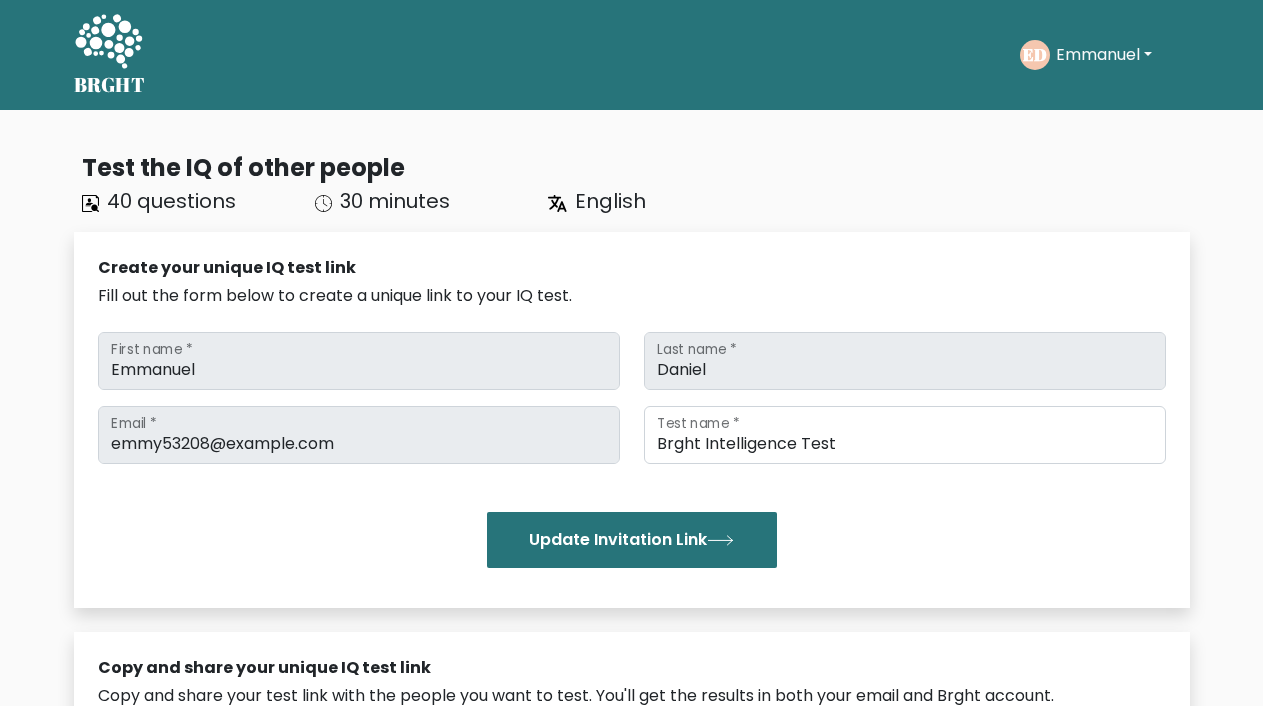scroll, scrollTop: 0, scrollLeft: 0, axis: both 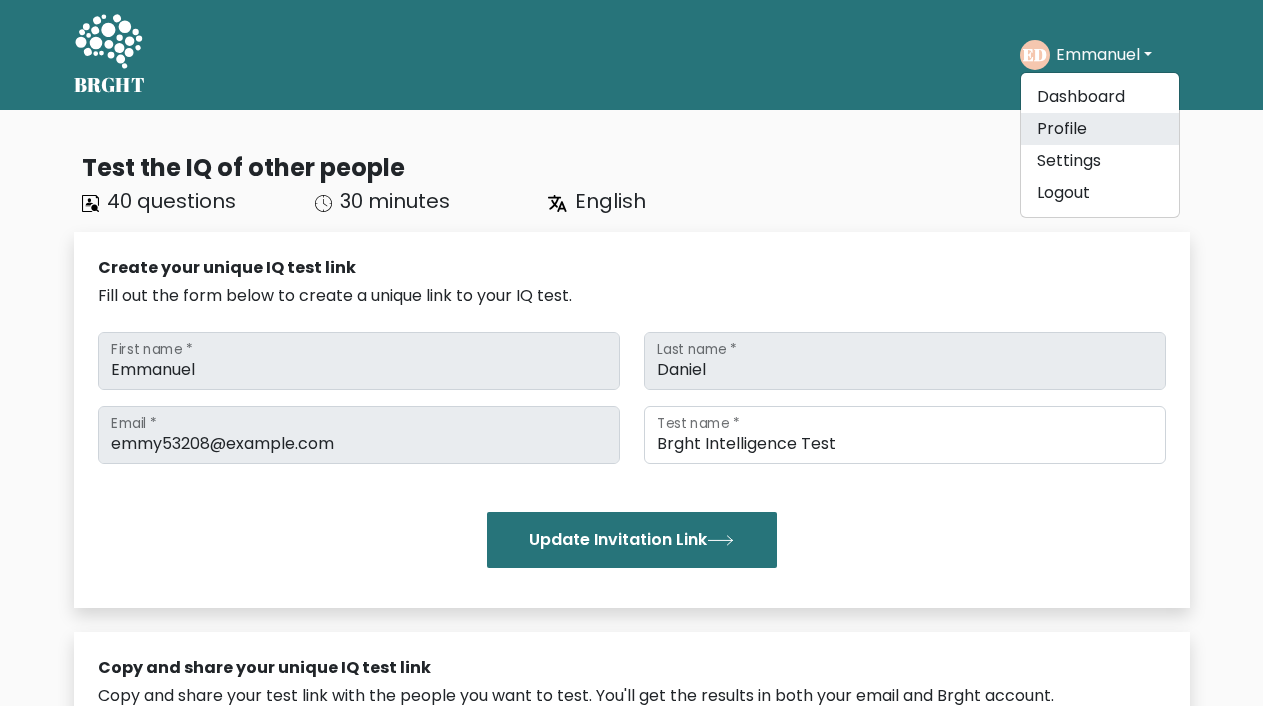 click on "Profile" at bounding box center [1100, 129] 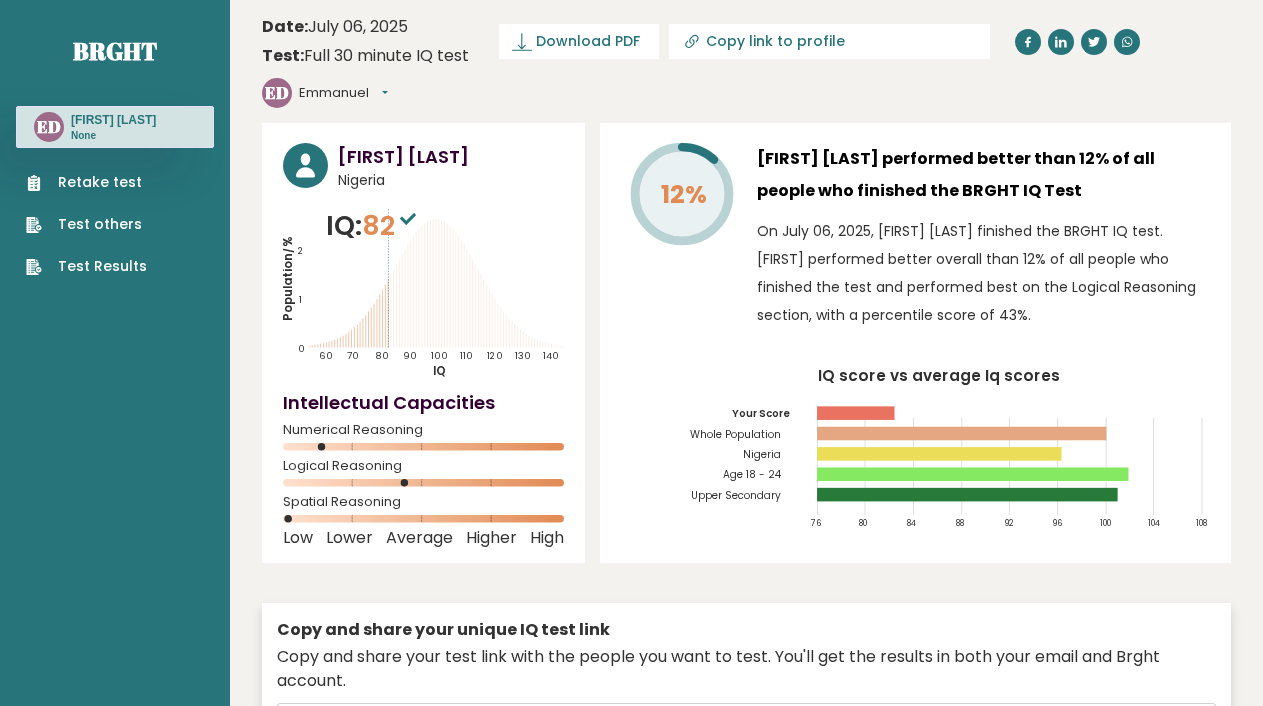 scroll, scrollTop: 0, scrollLeft: 0, axis: both 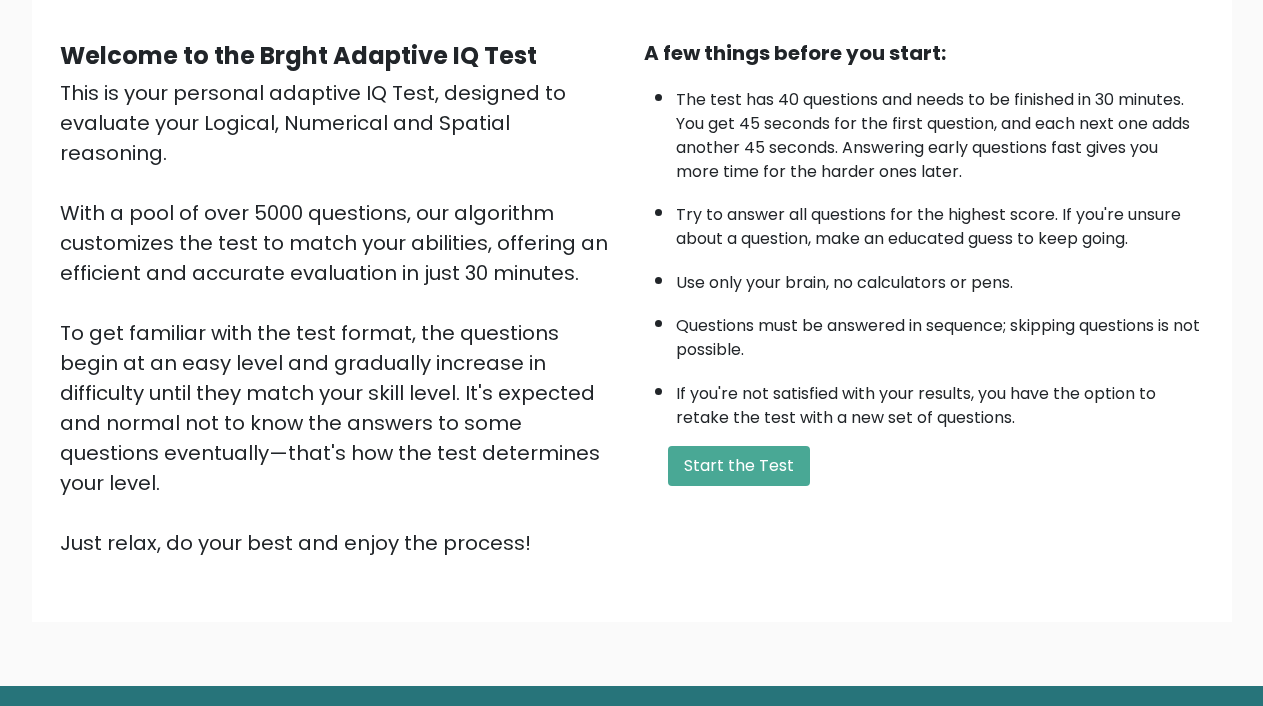 click on "Start the Test" at bounding box center [739, 466] 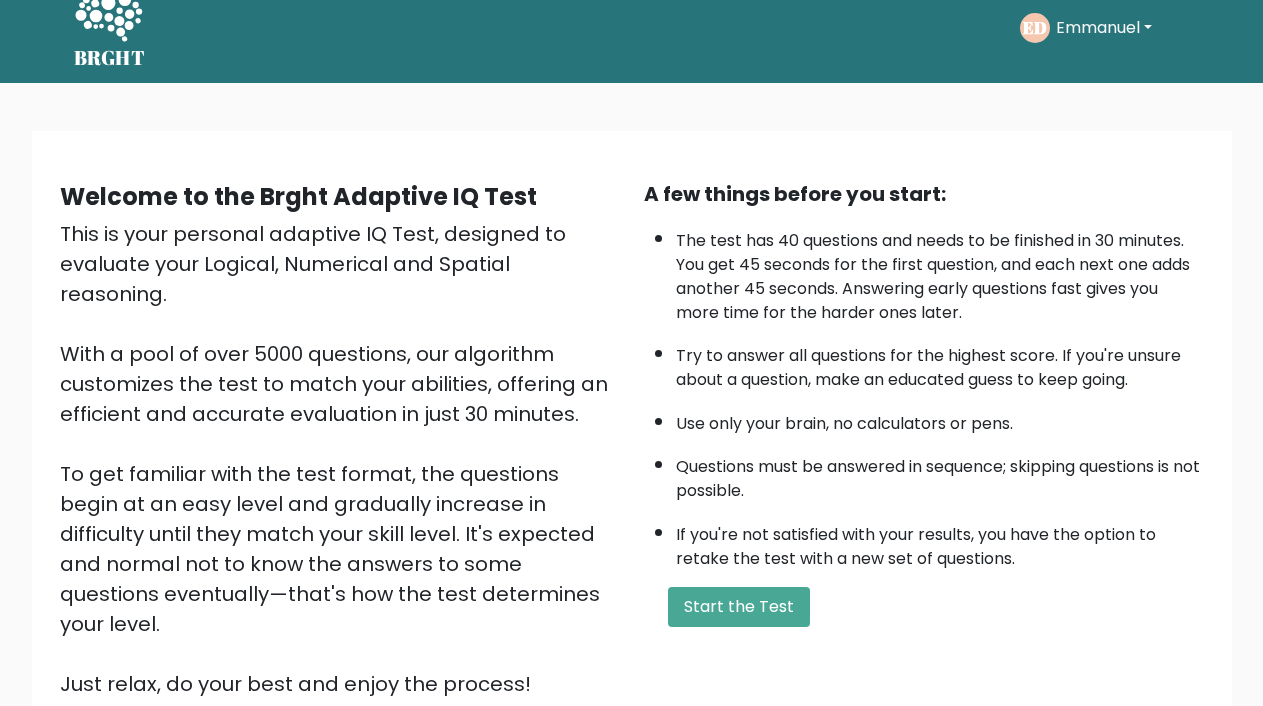 scroll, scrollTop: 0, scrollLeft: 0, axis: both 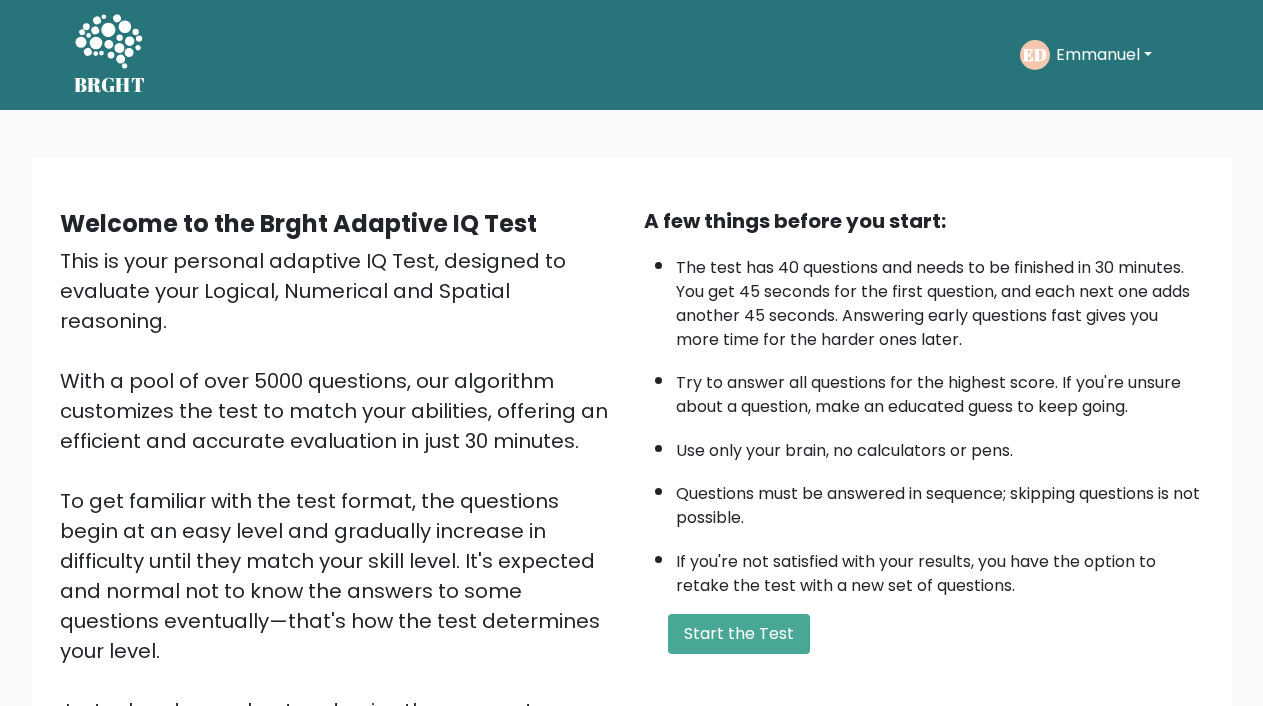 click on "Emmanuel" at bounding box center [1104, 55] 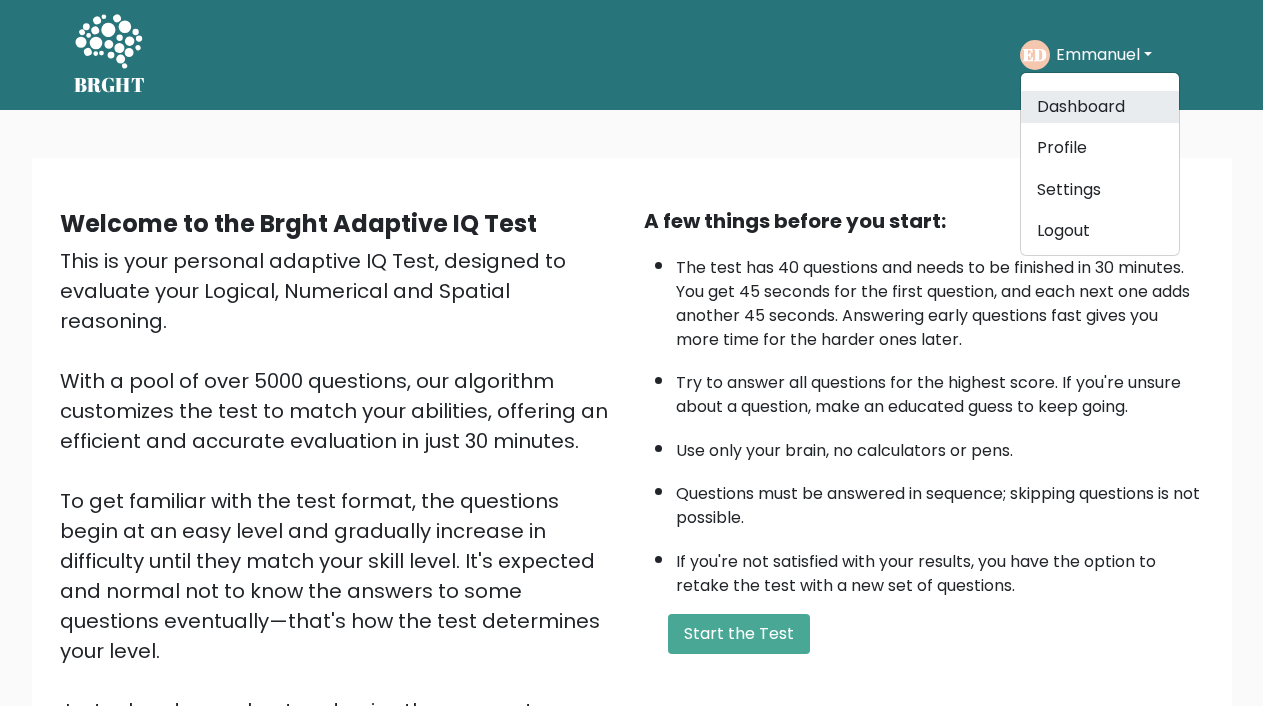click on "Dashboard" at bounding box center (1100, 107) 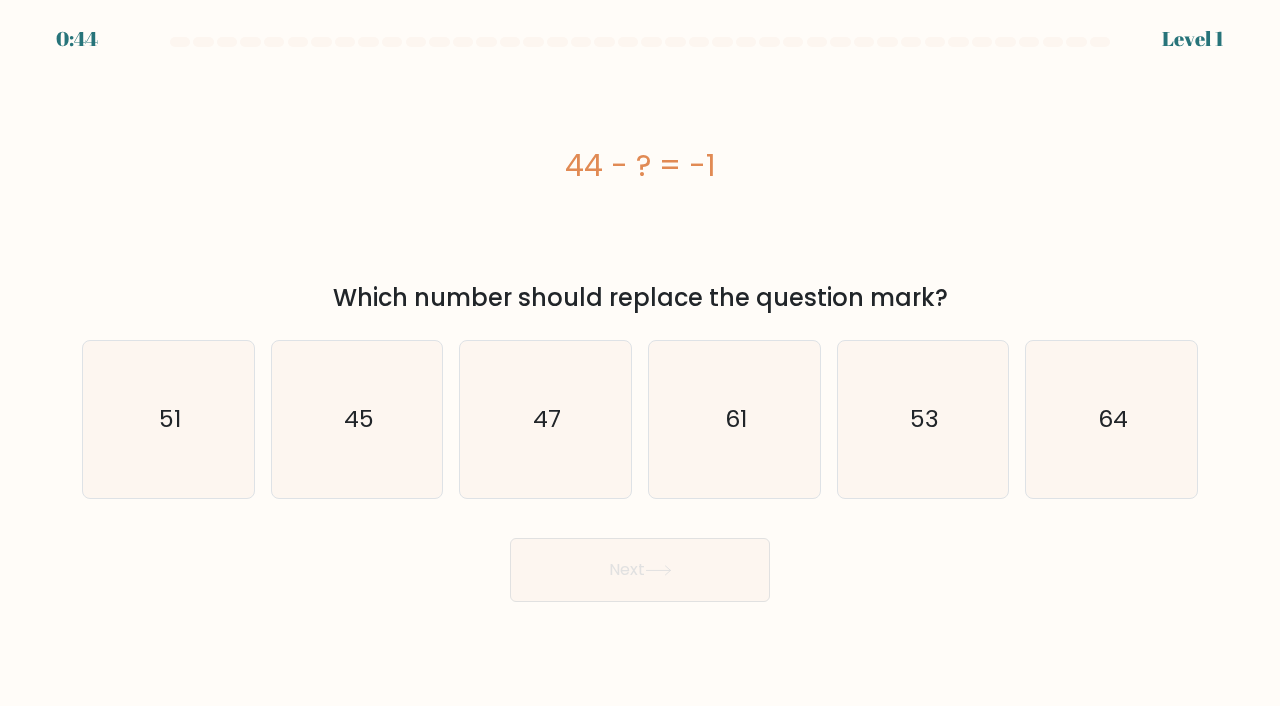 scroll, scrollTop: 0, scrollLeft: 0, axis: both 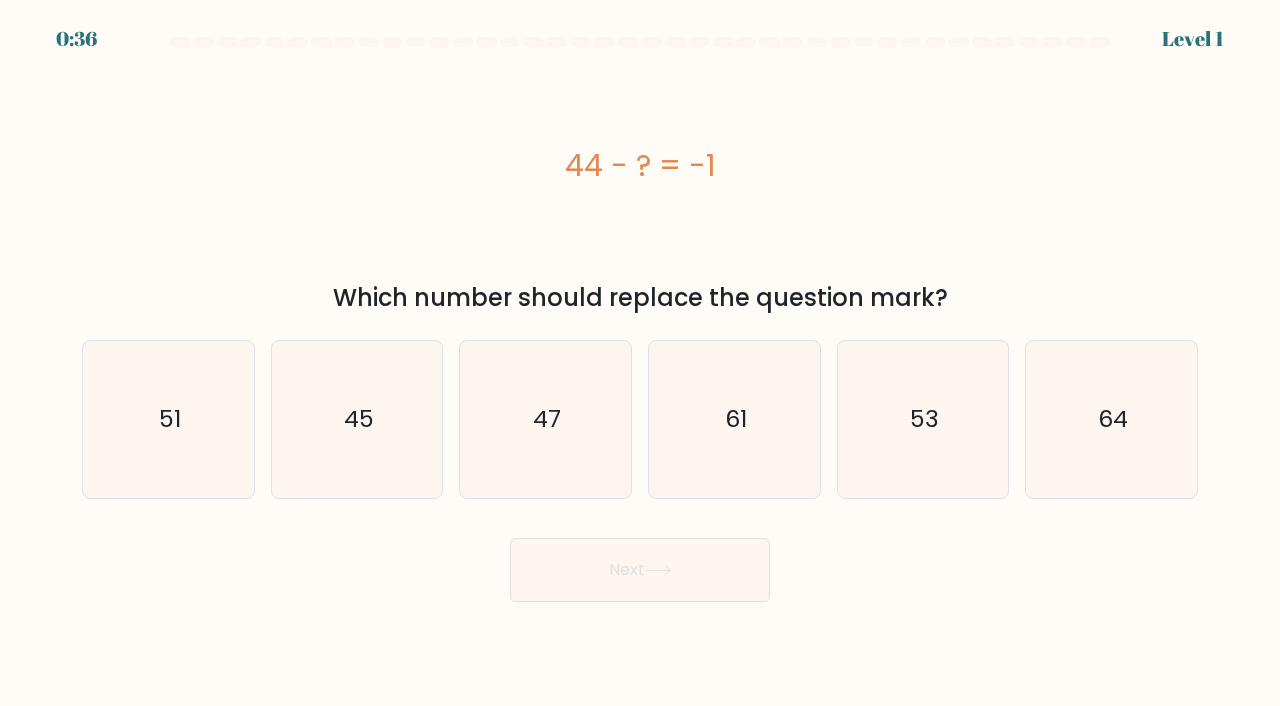 click on "45" 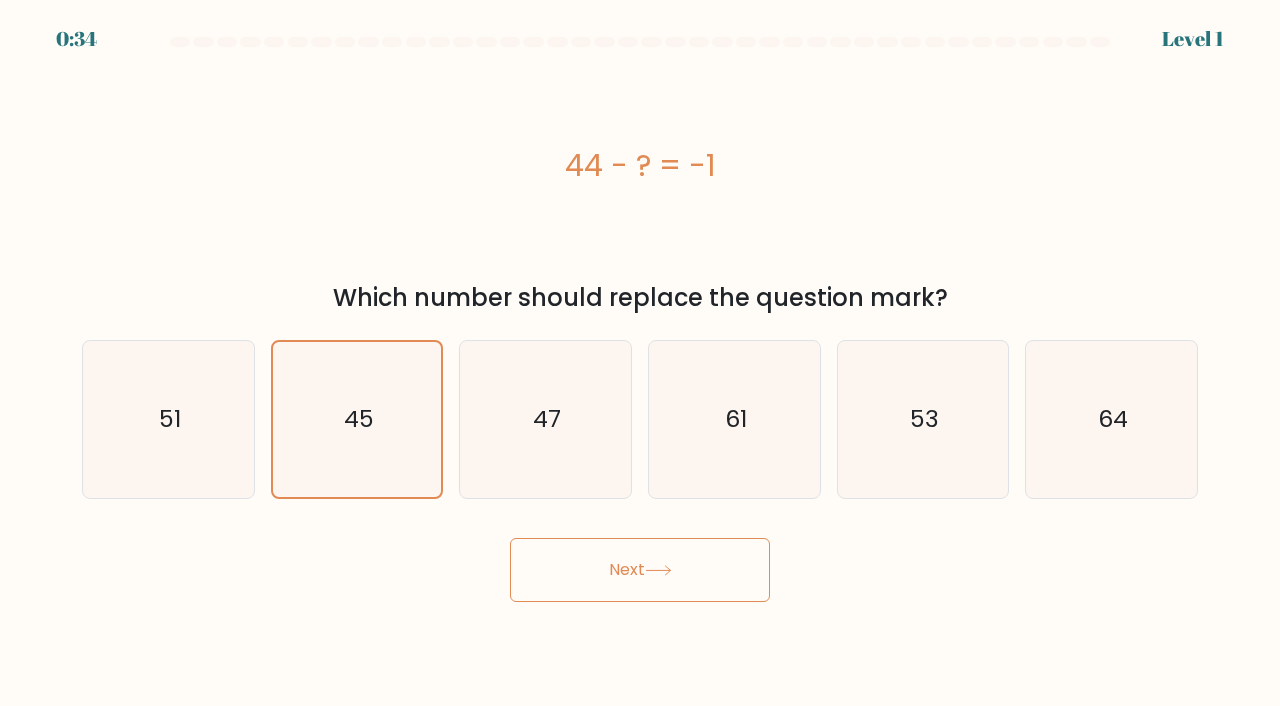 click on "Next" at bounding box center (640, 570) 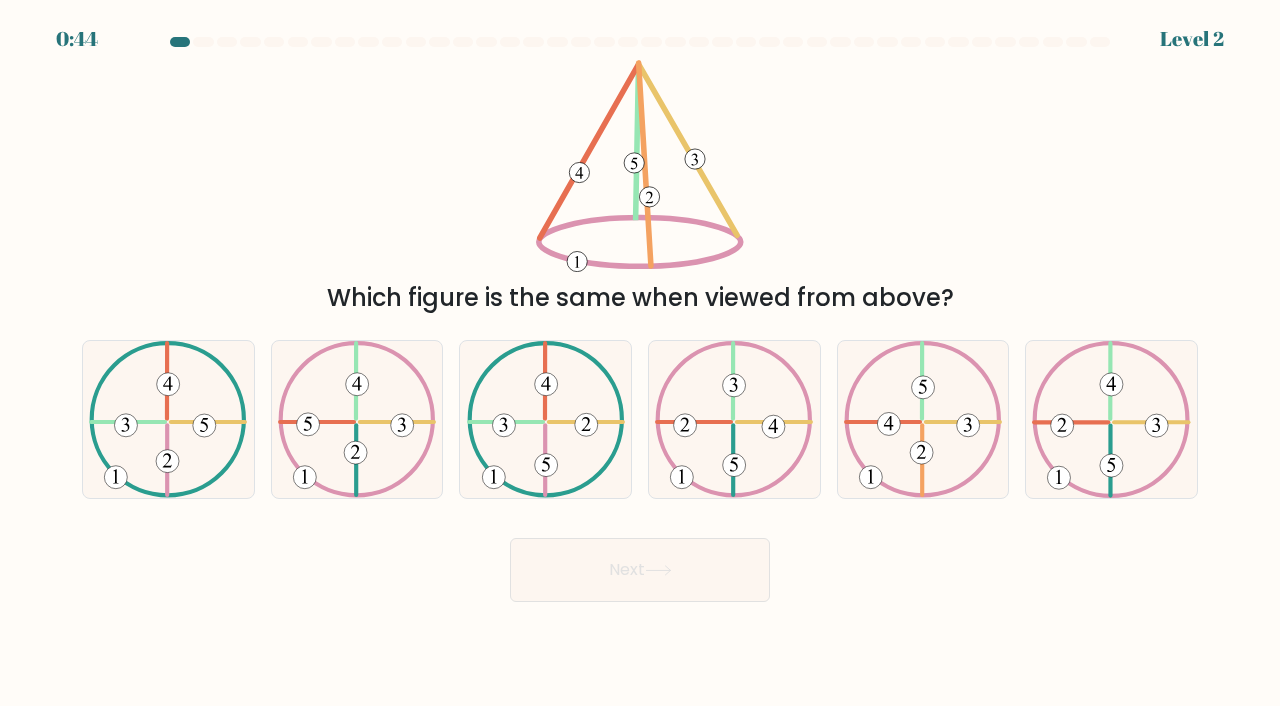 click 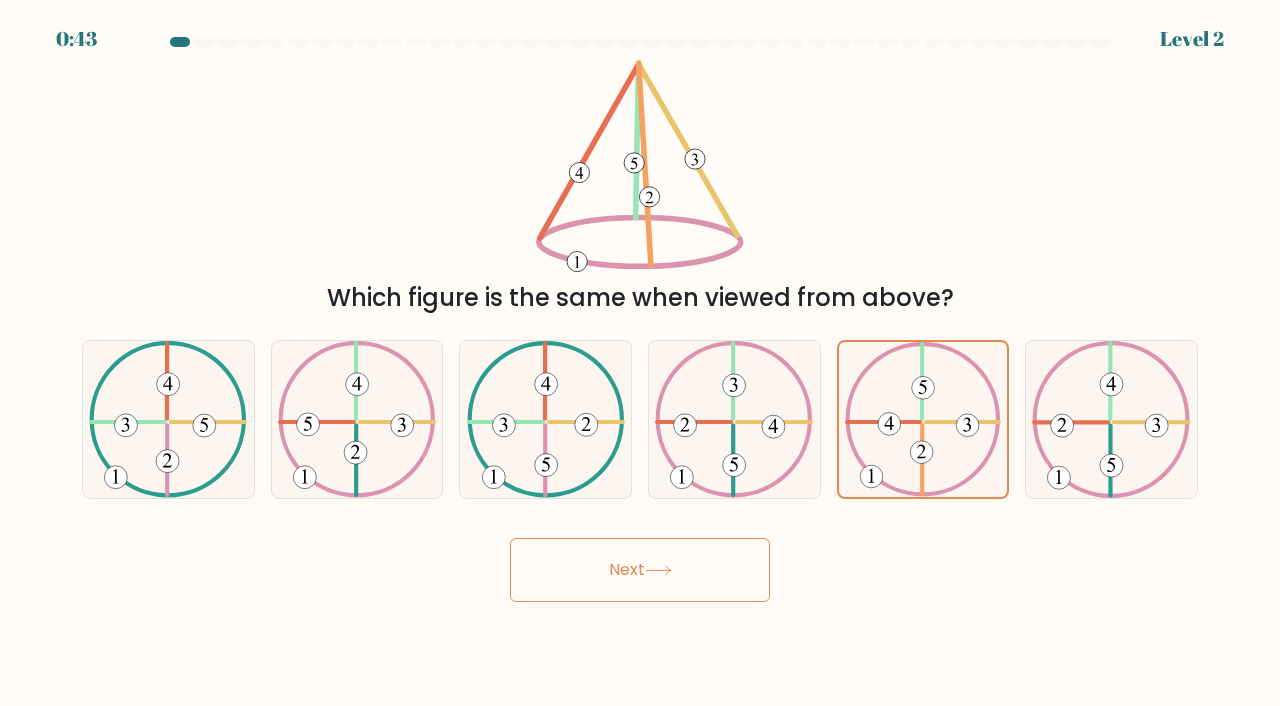 click on "Next" at bounding box center (640, 570) 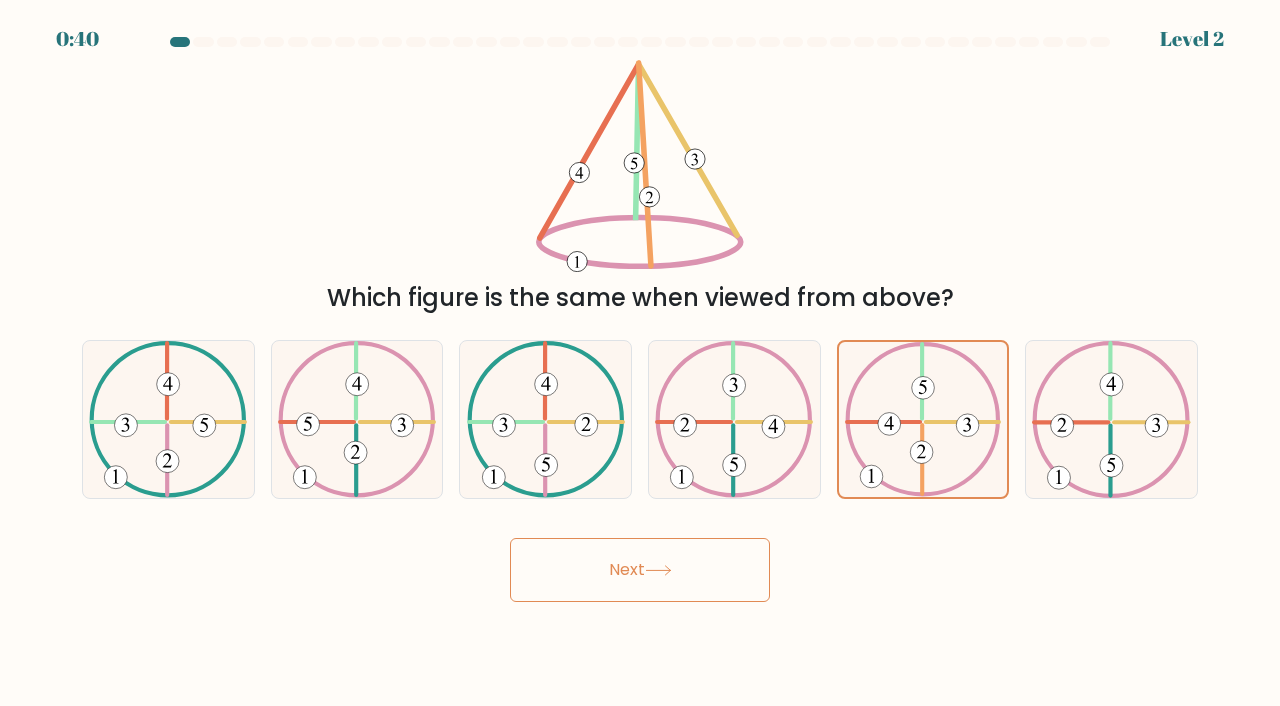 click on "Next" at bounding box center (640, 570) 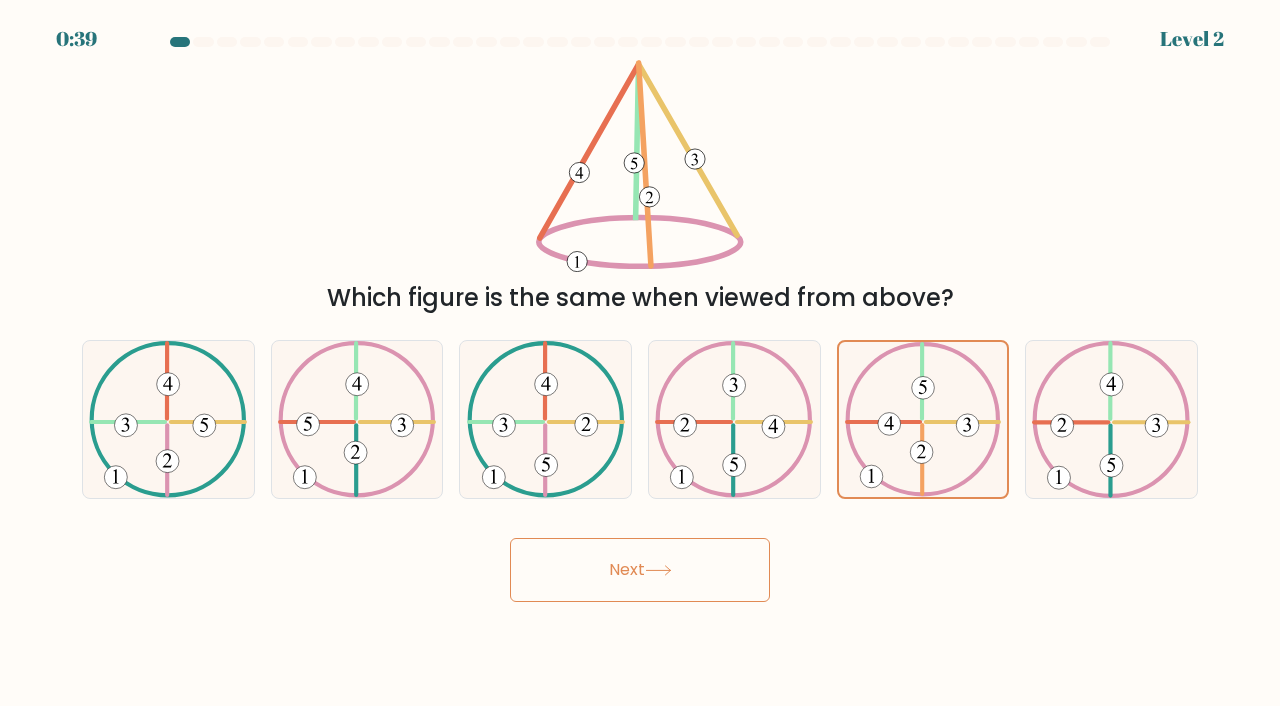 click 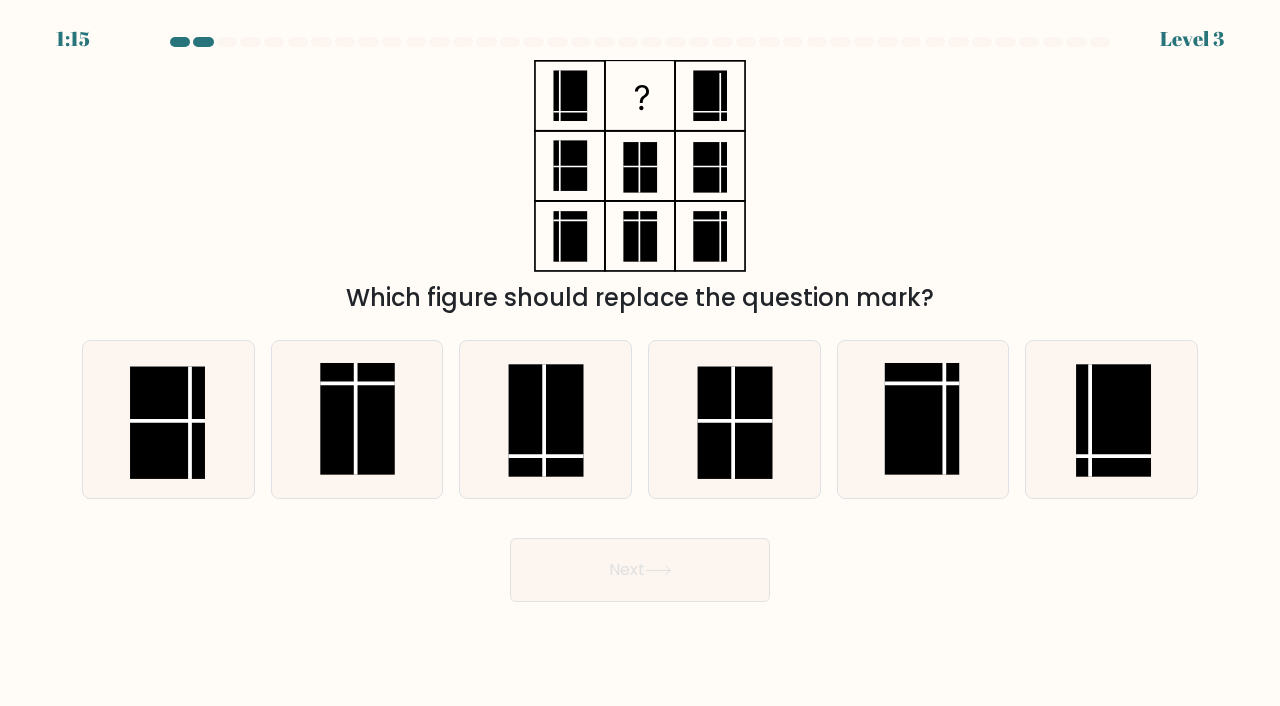 click 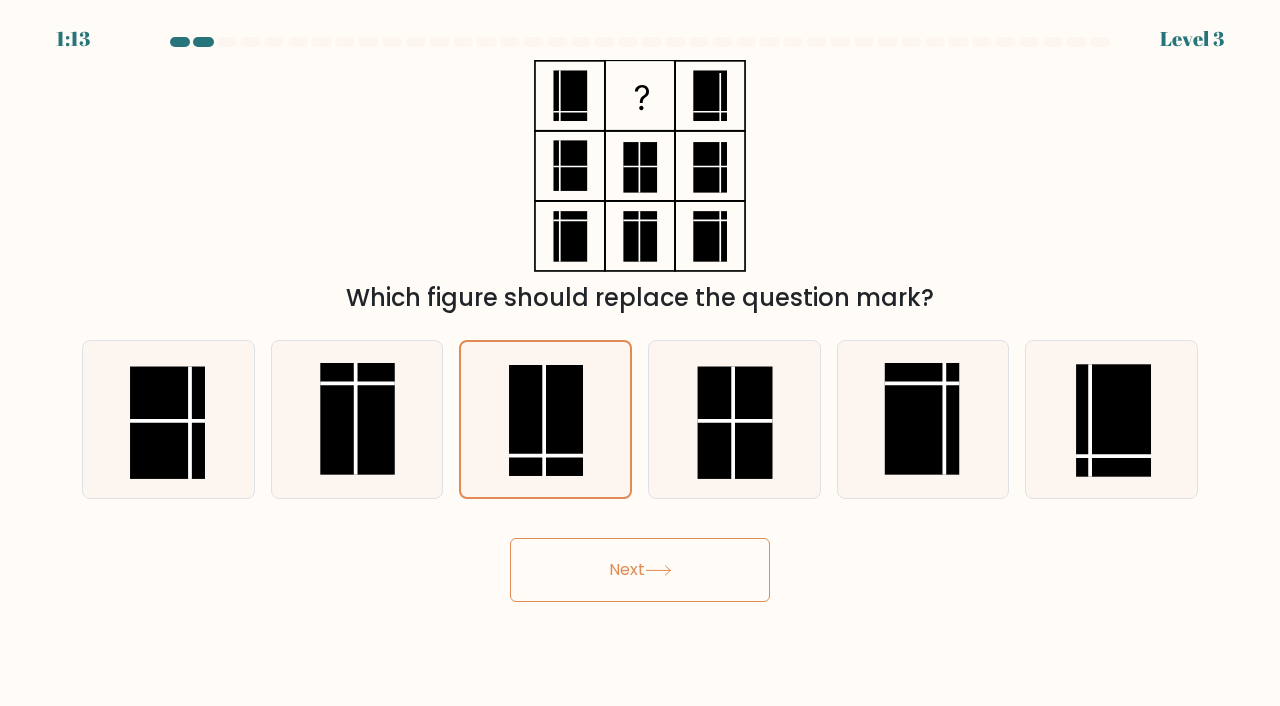 click on "Next" at bounding box center [640, 570] 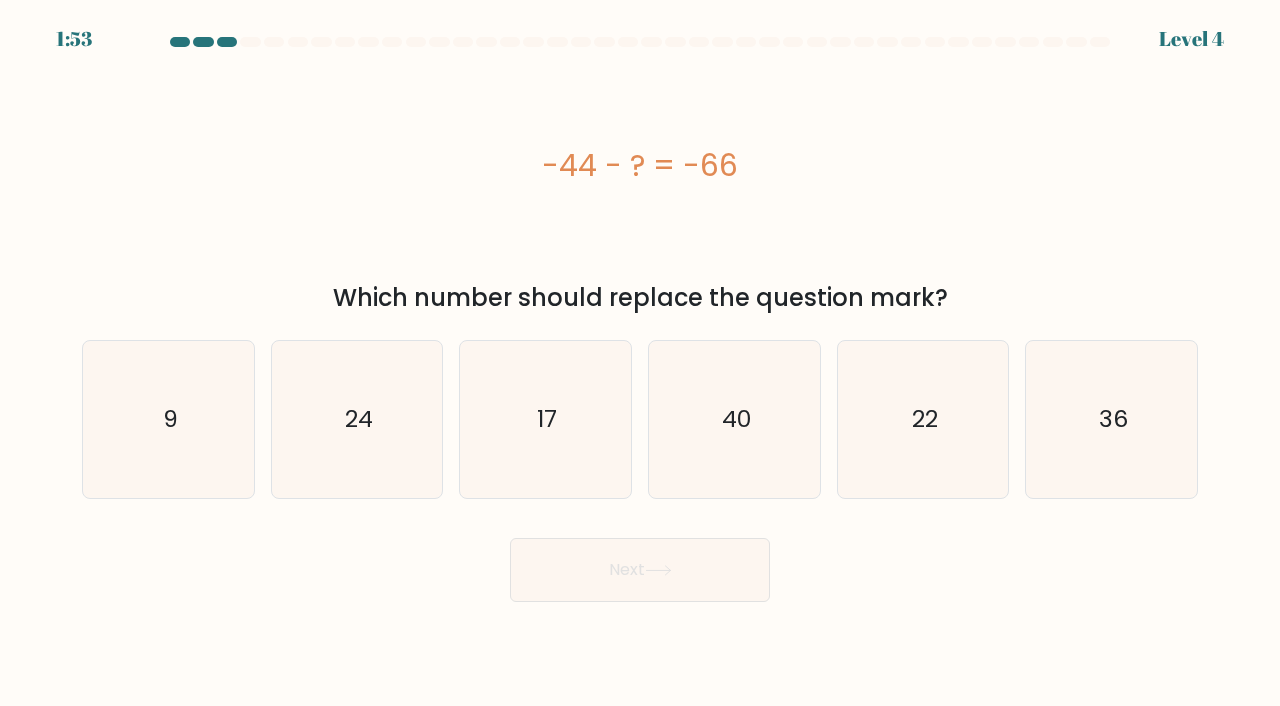 click on "22" 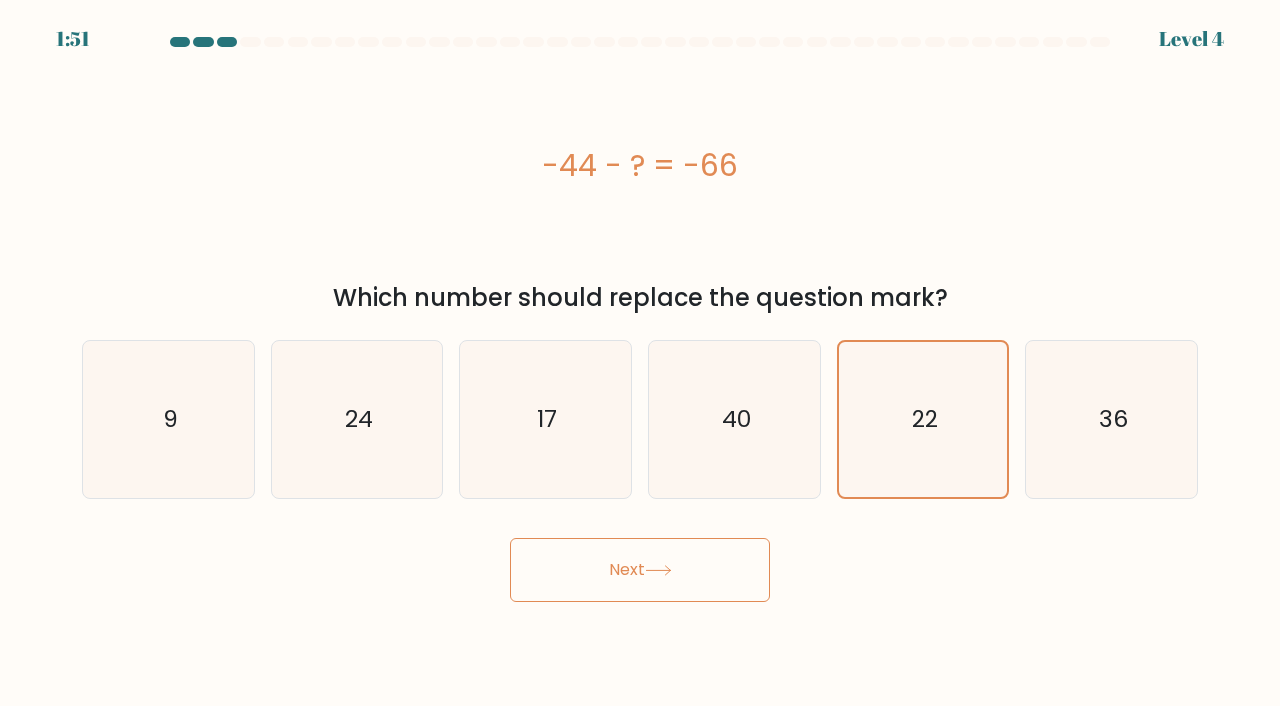click on "Next" at bounding box center (640, 570) 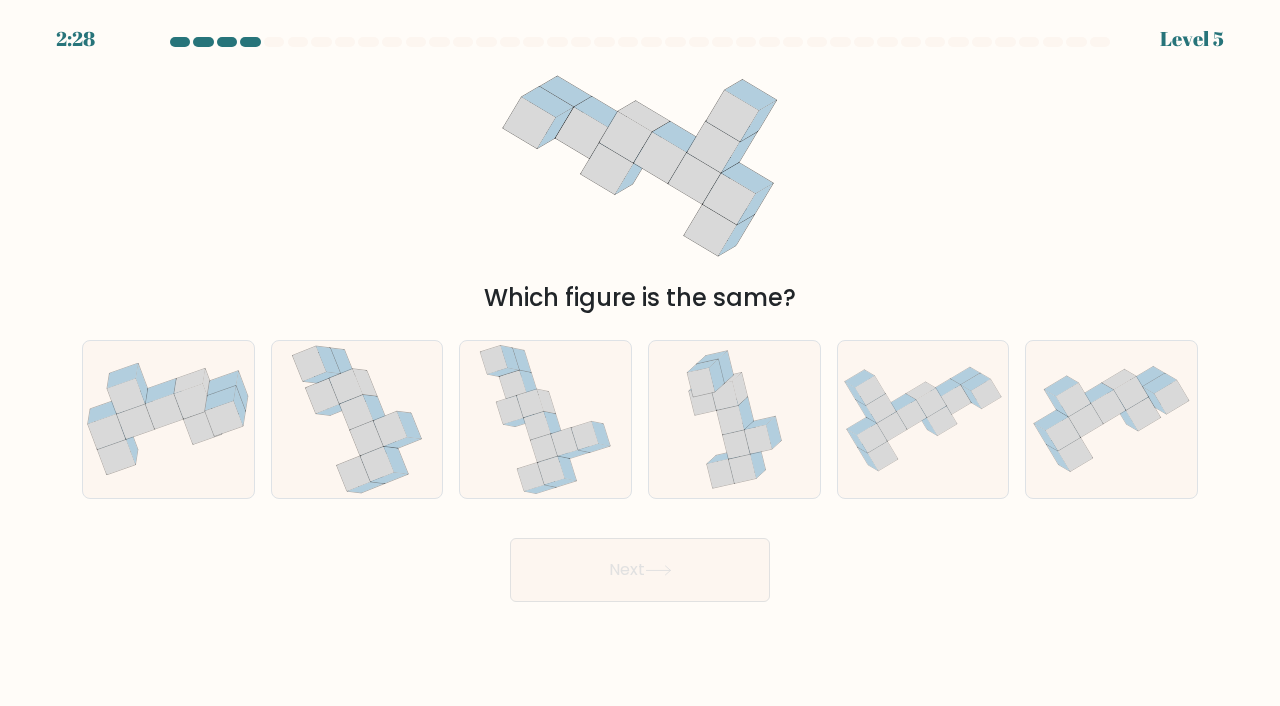 click 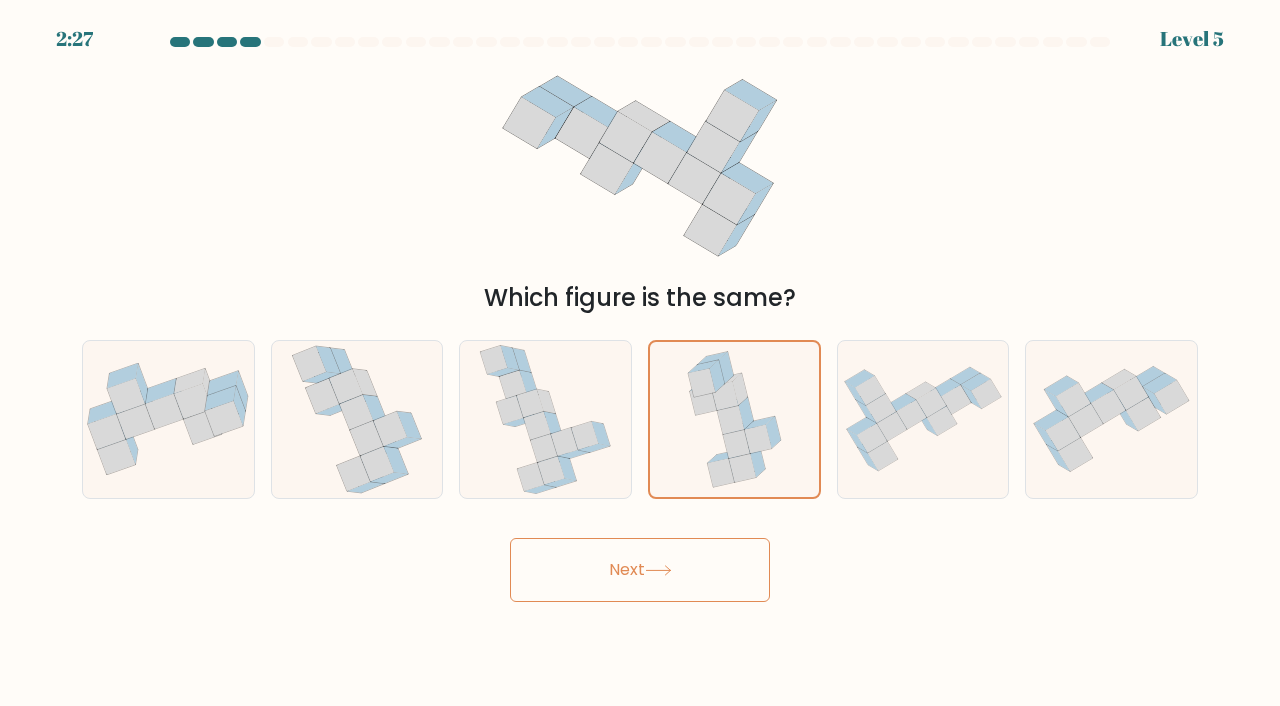 click on "Next" at bounding box center (640, 570) 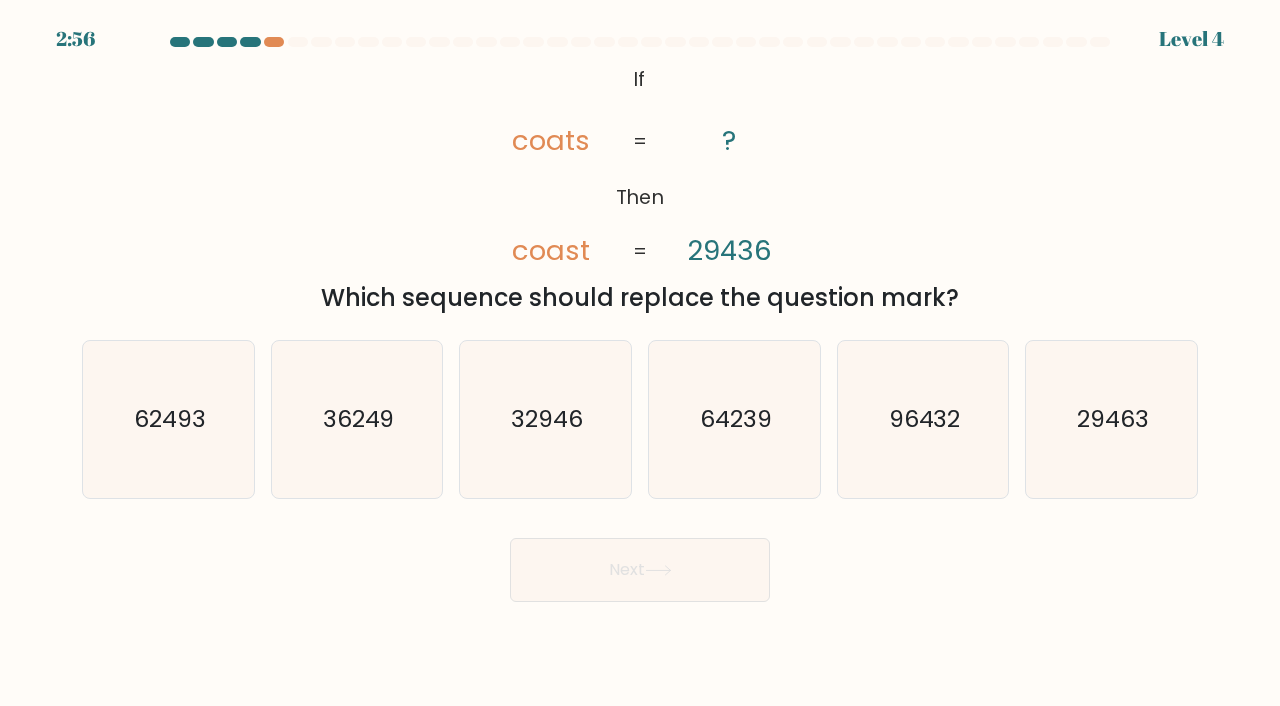 click on "29463" 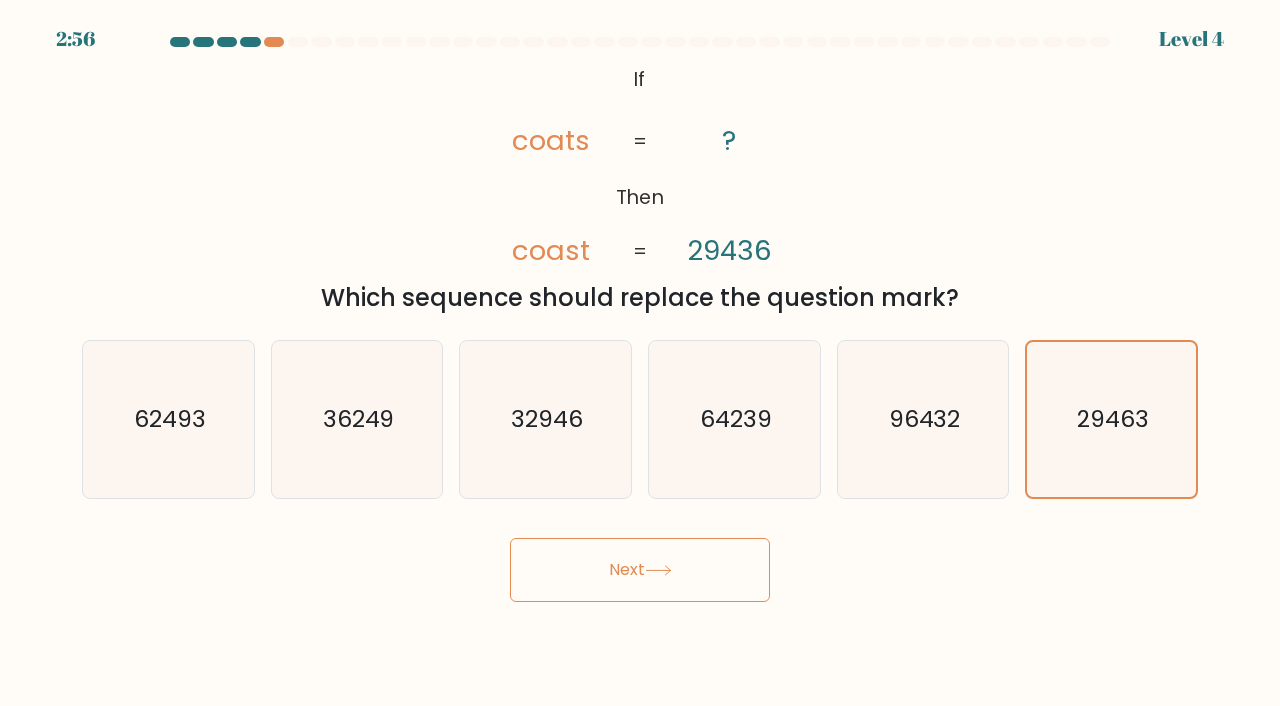 click on "Next" at bounding box center [640, 570] 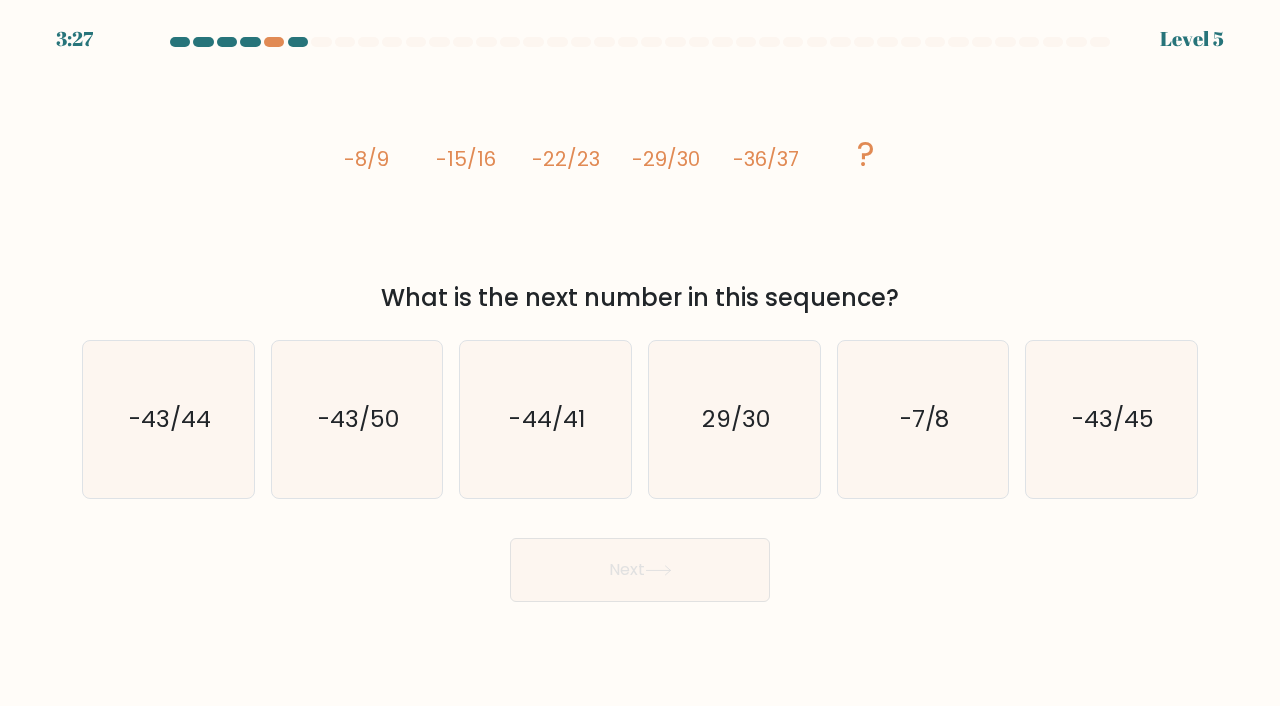 click on "-43/44" 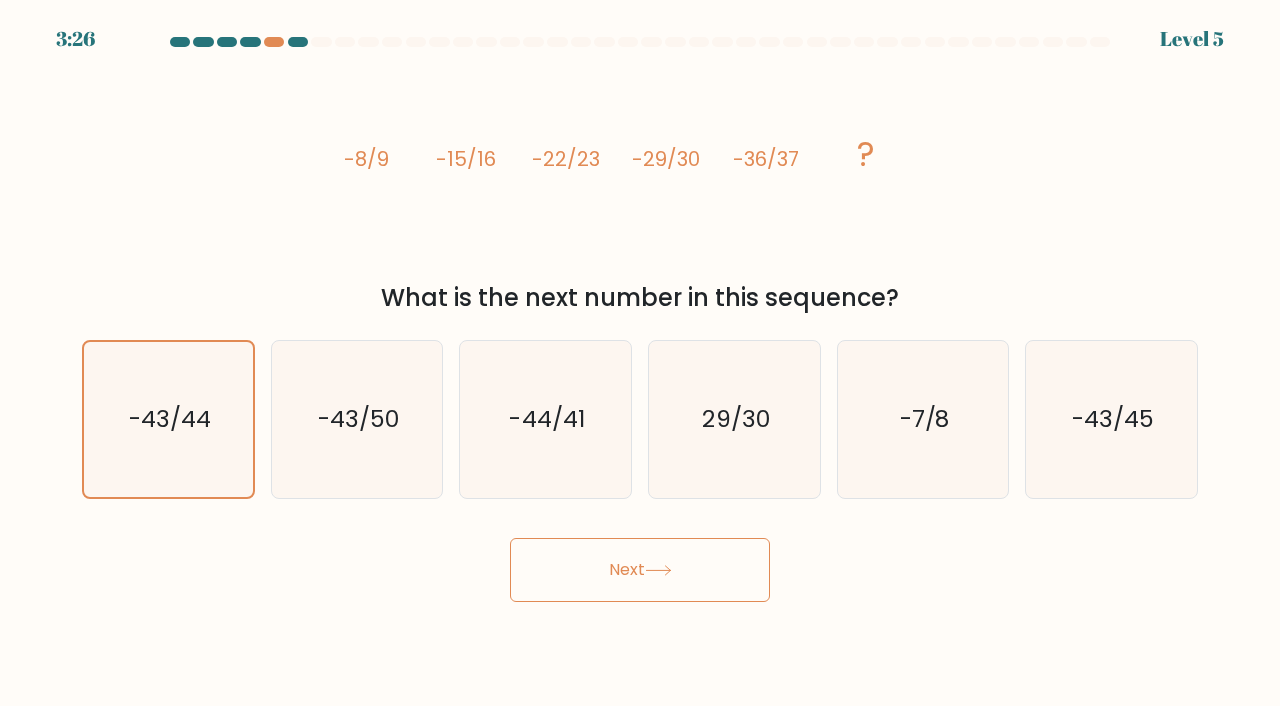 click on "Next" at bounding box center [640, 570] 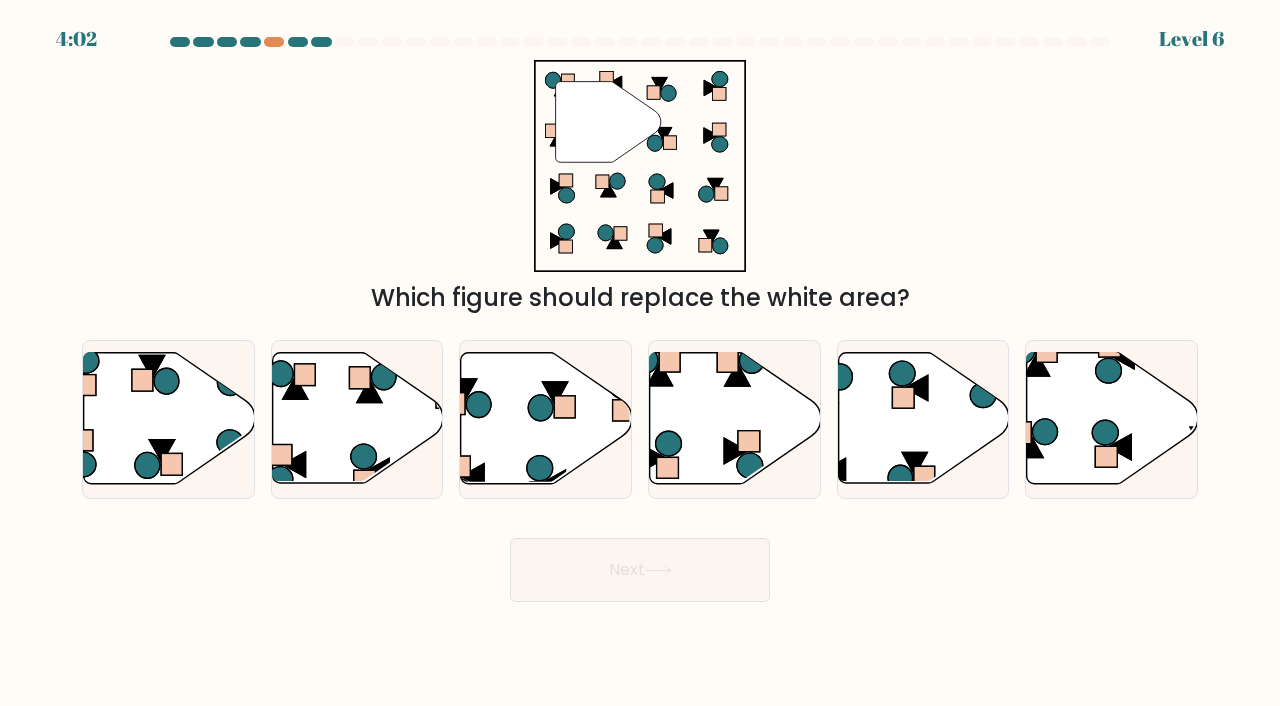 click 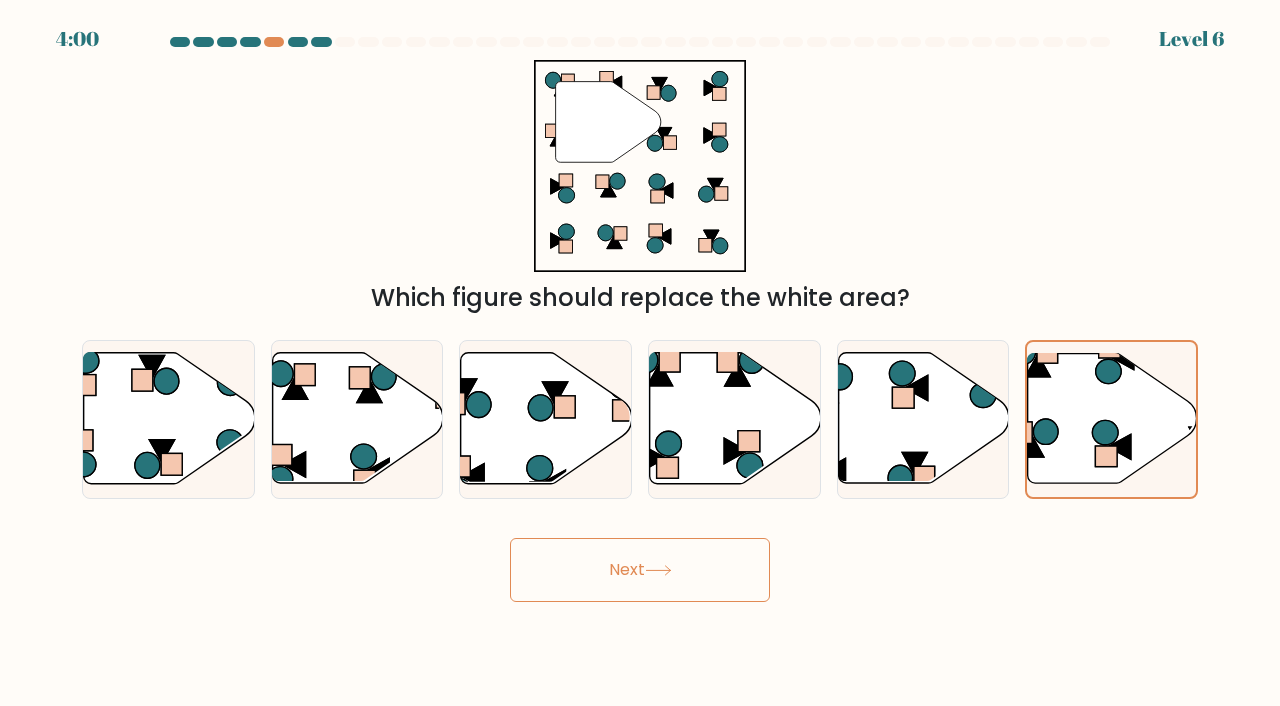 click on "Next" at bounding box center [640, 570] 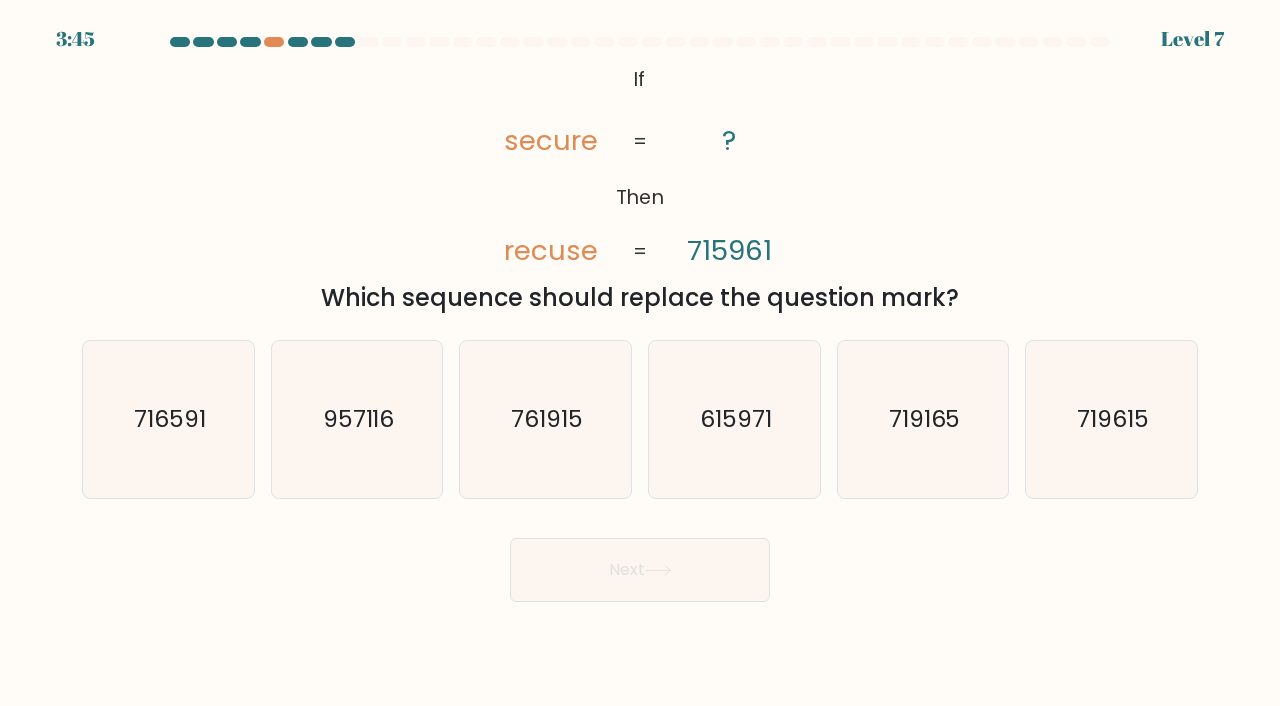click on "615971" 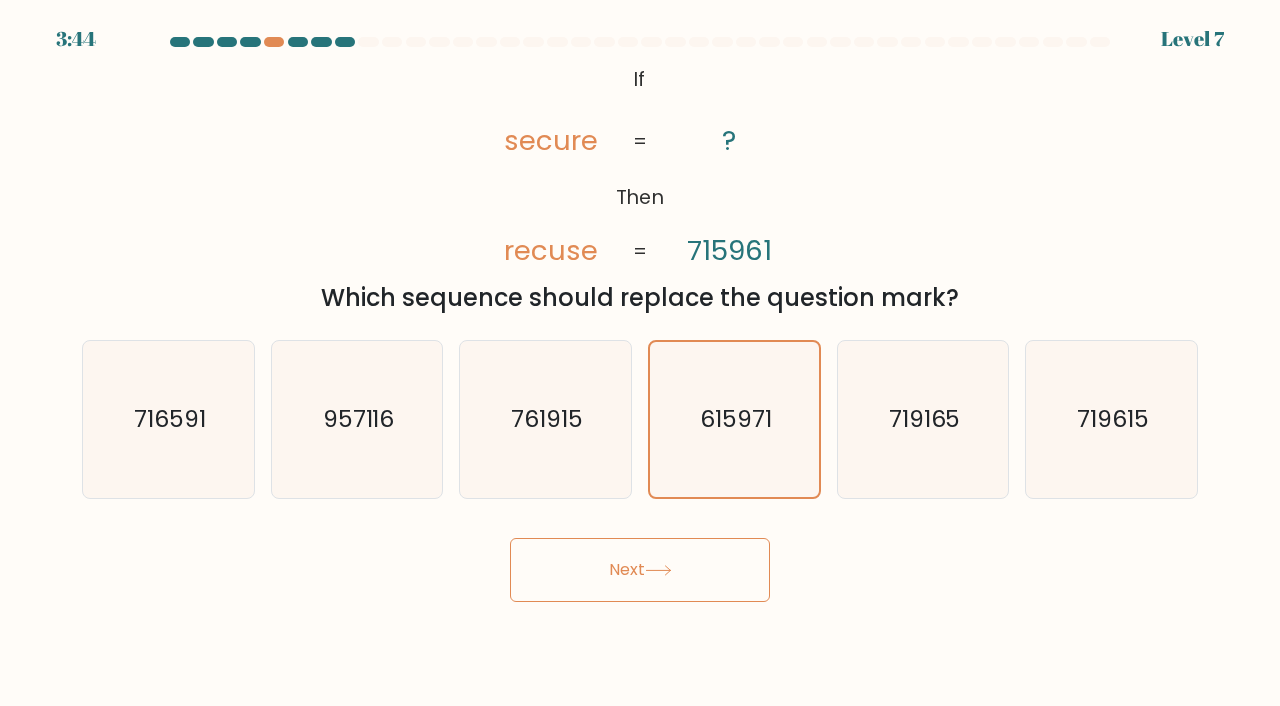 click on "Next" at bounding box center (640, 570) 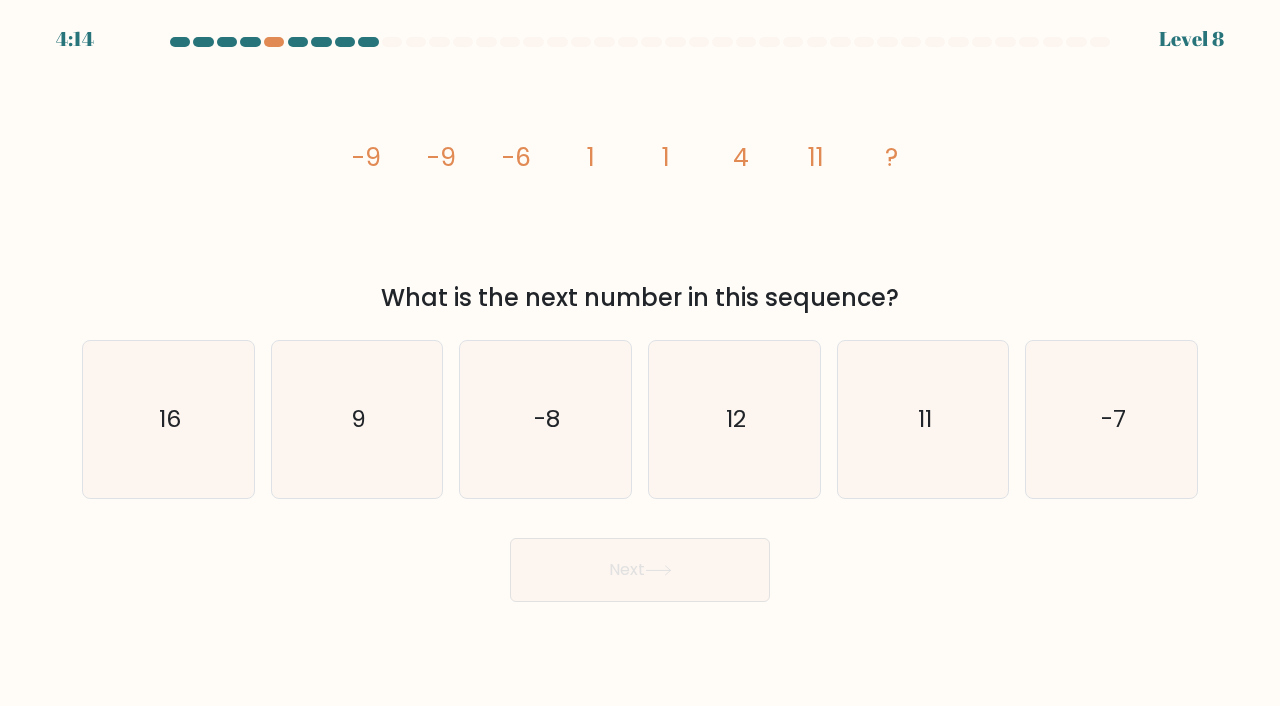 click on "9" 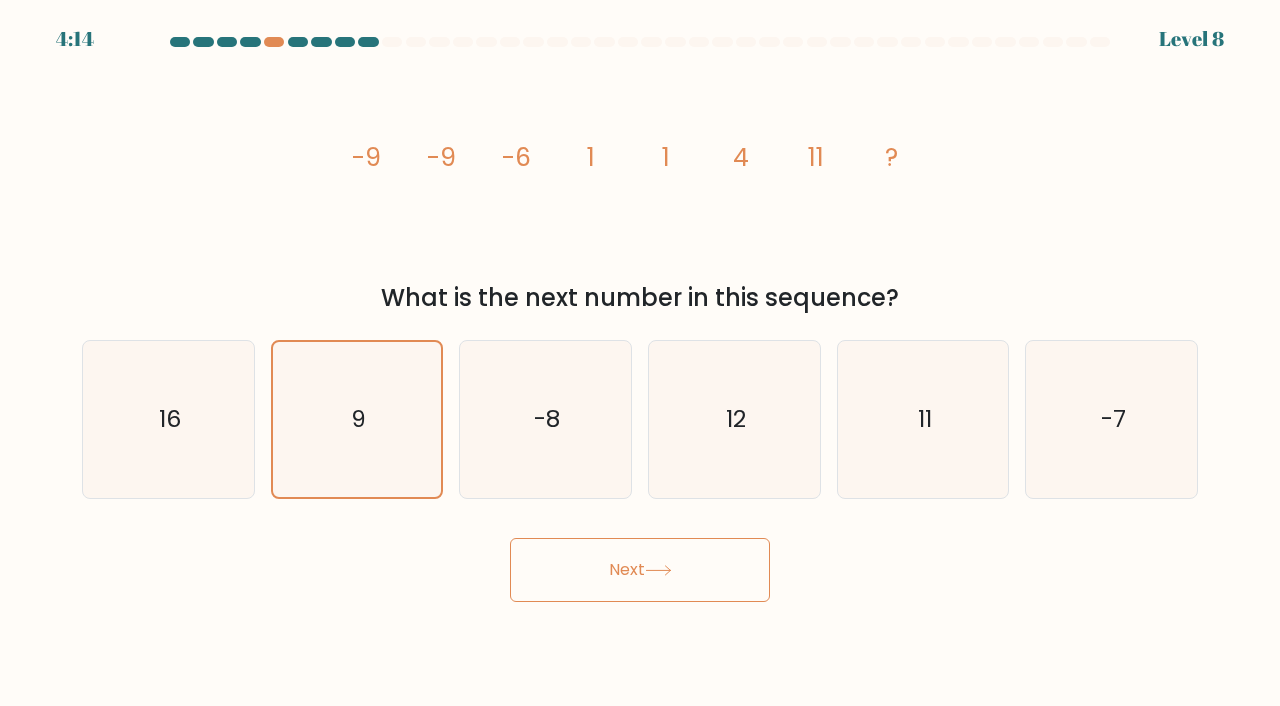 click on "Next" at bounding box center (640, 570) 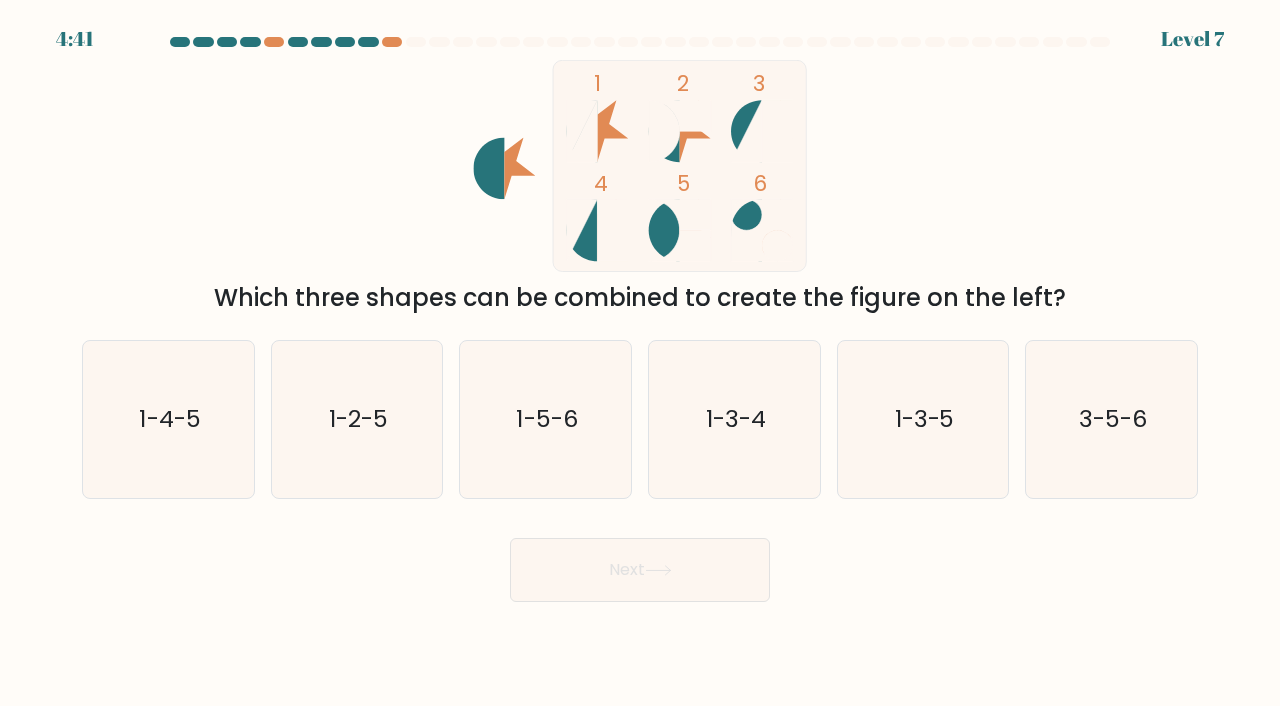 click on "1-5-6" 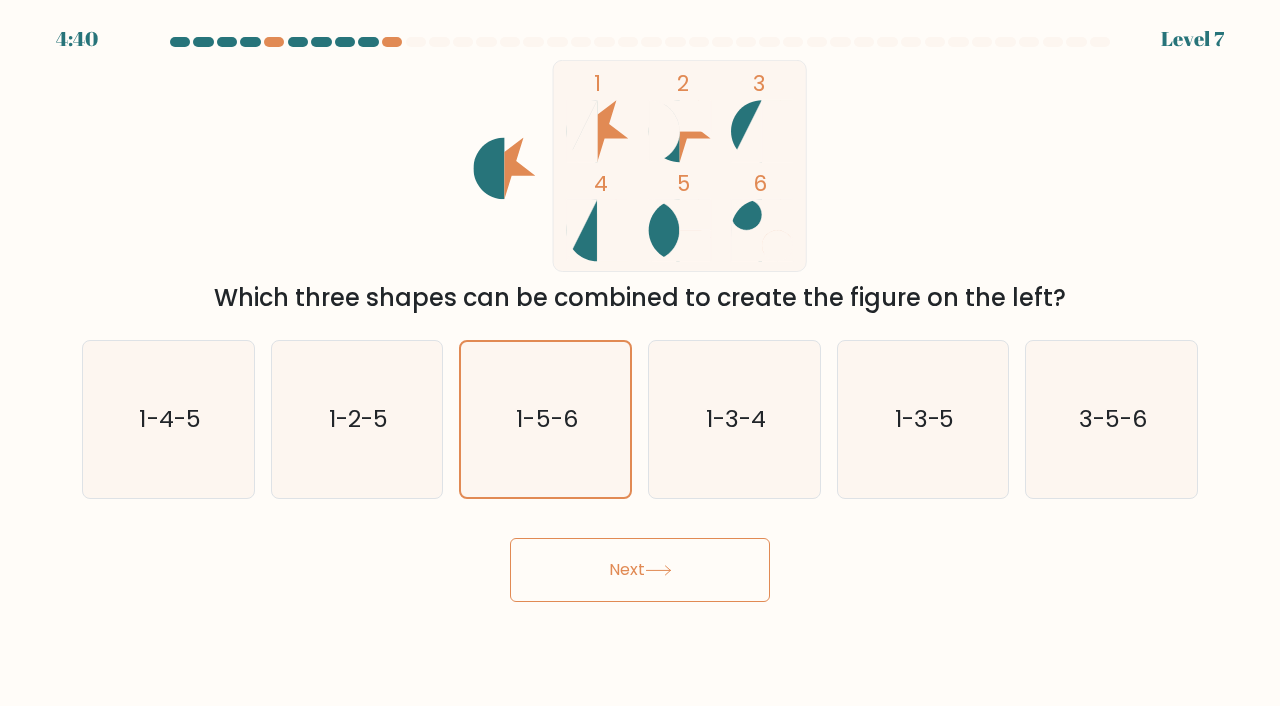 click on "Next" at bounding box center (640, 570) 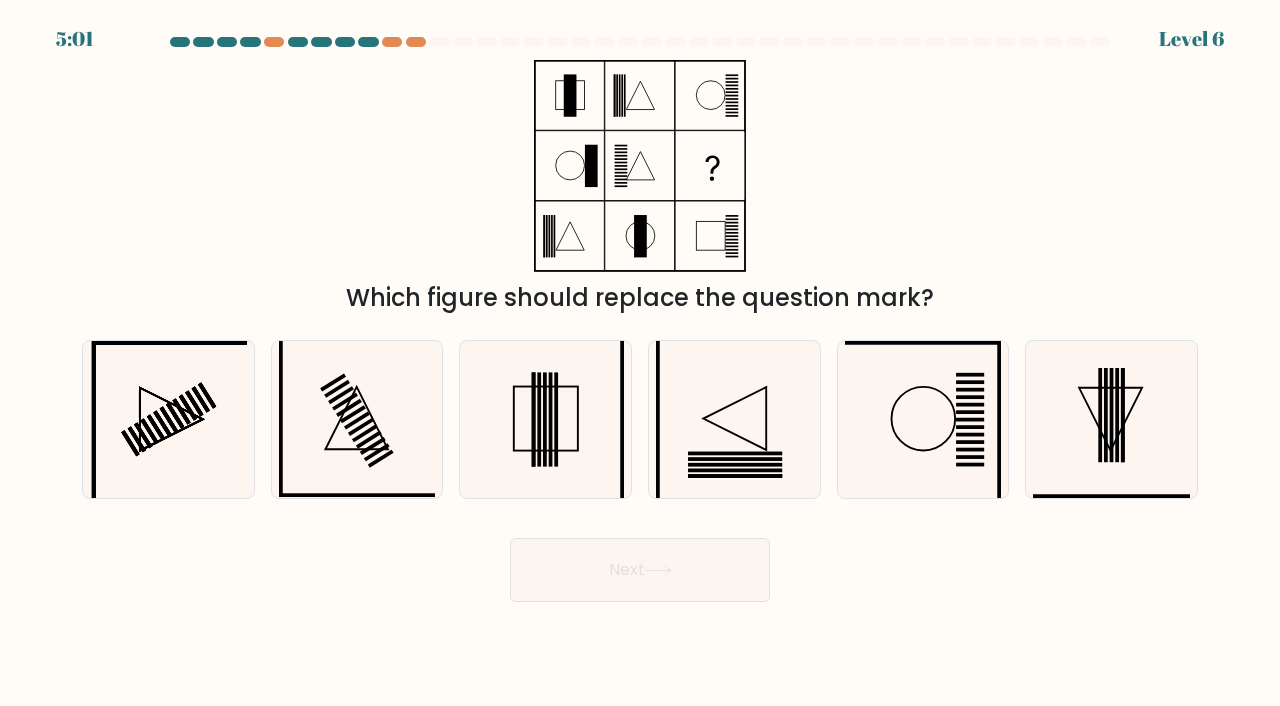click 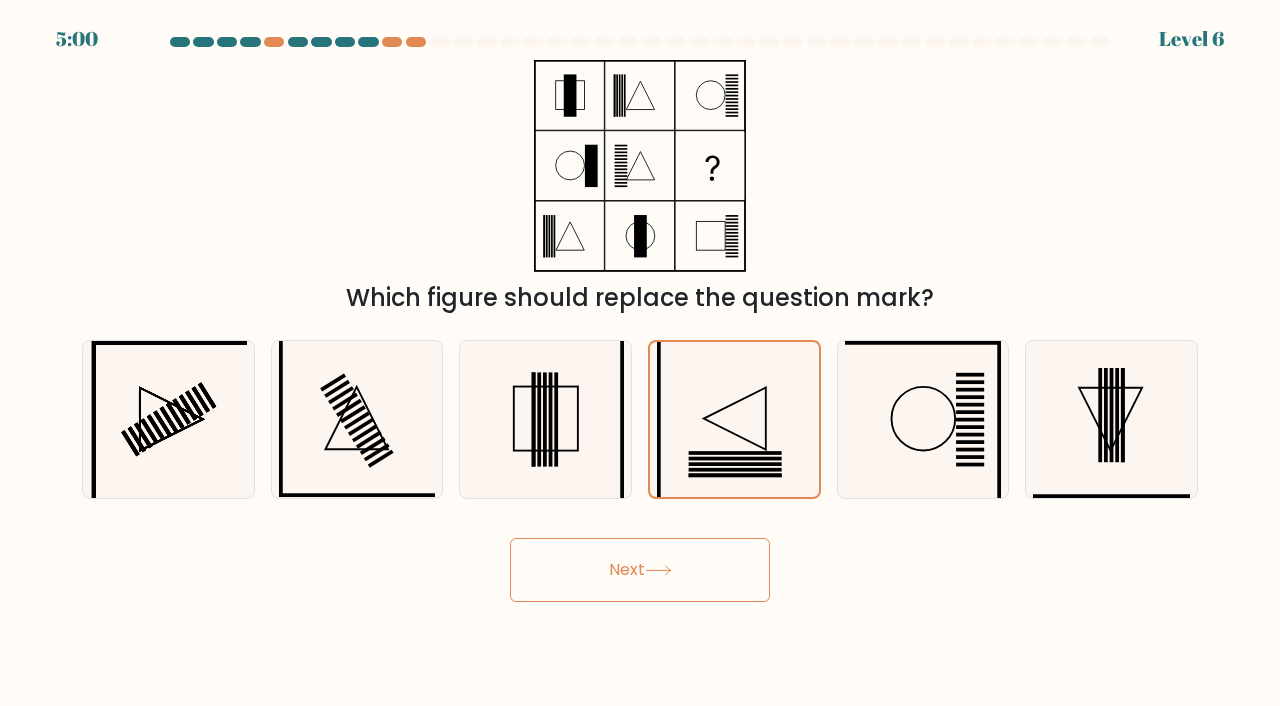 click on "Next" at bounding box center (640, 570) 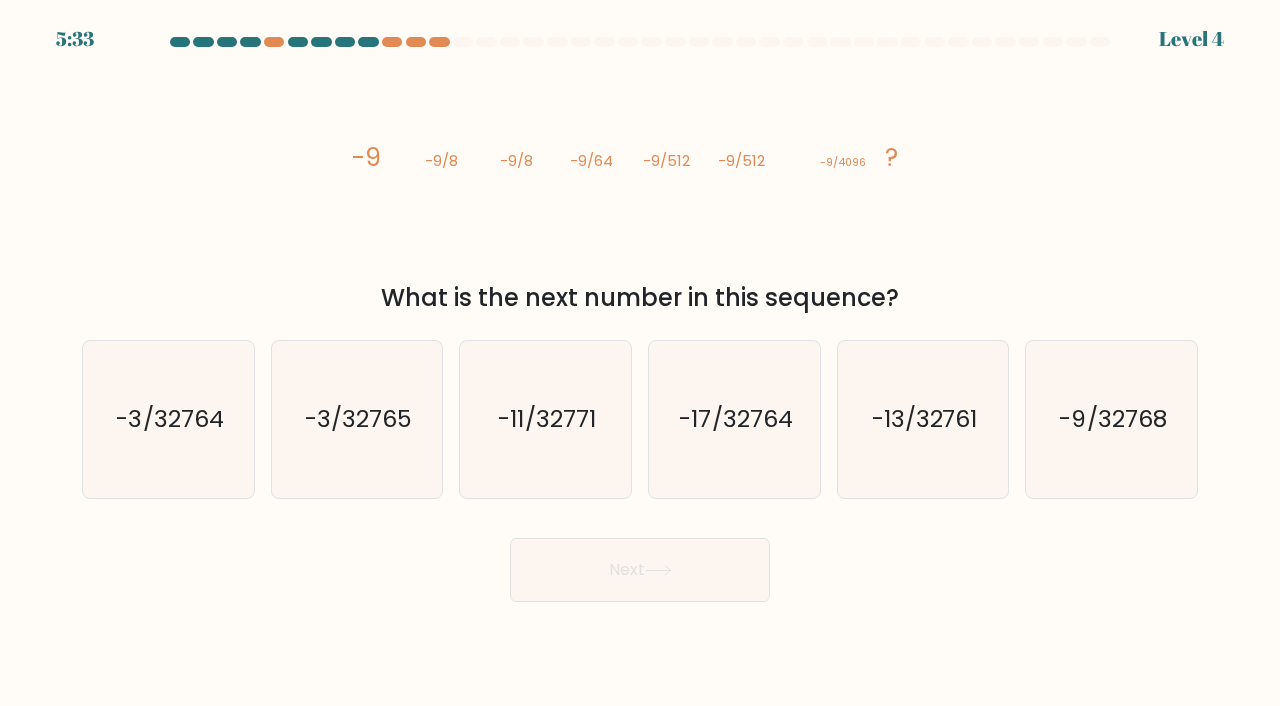 click on "-13/32761" 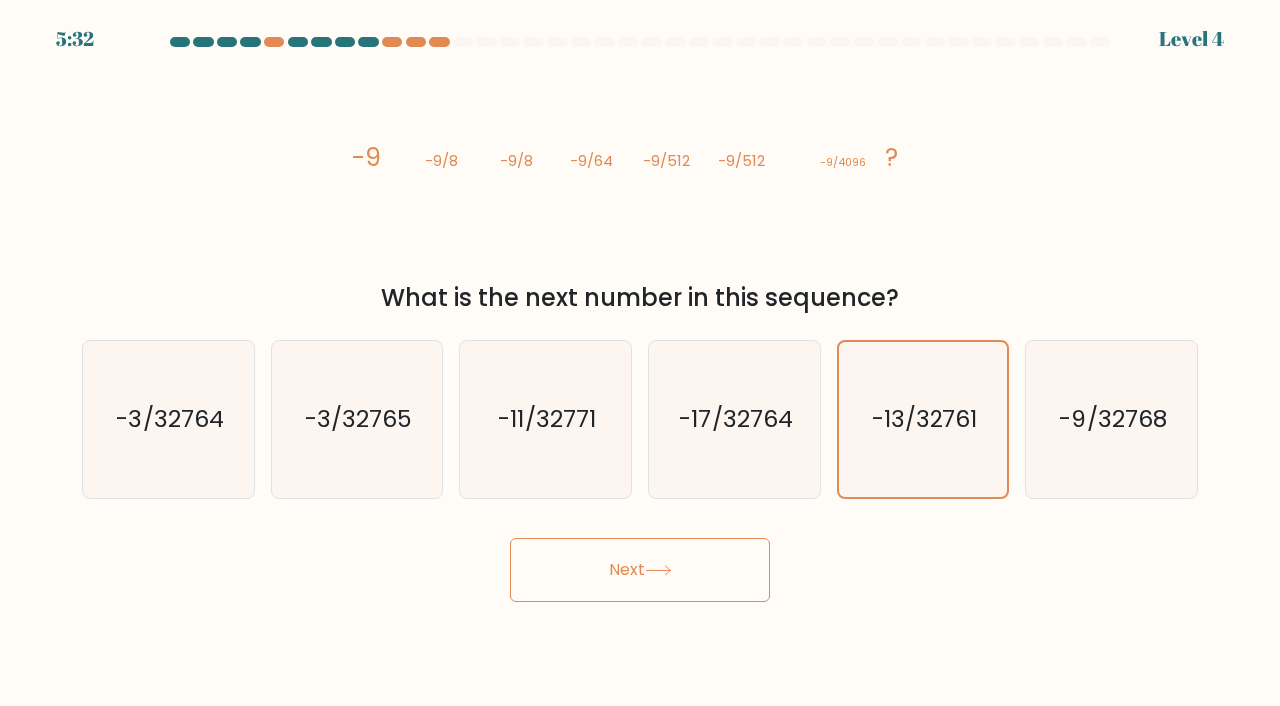 click on "Next" at bounding box center [640, 570] 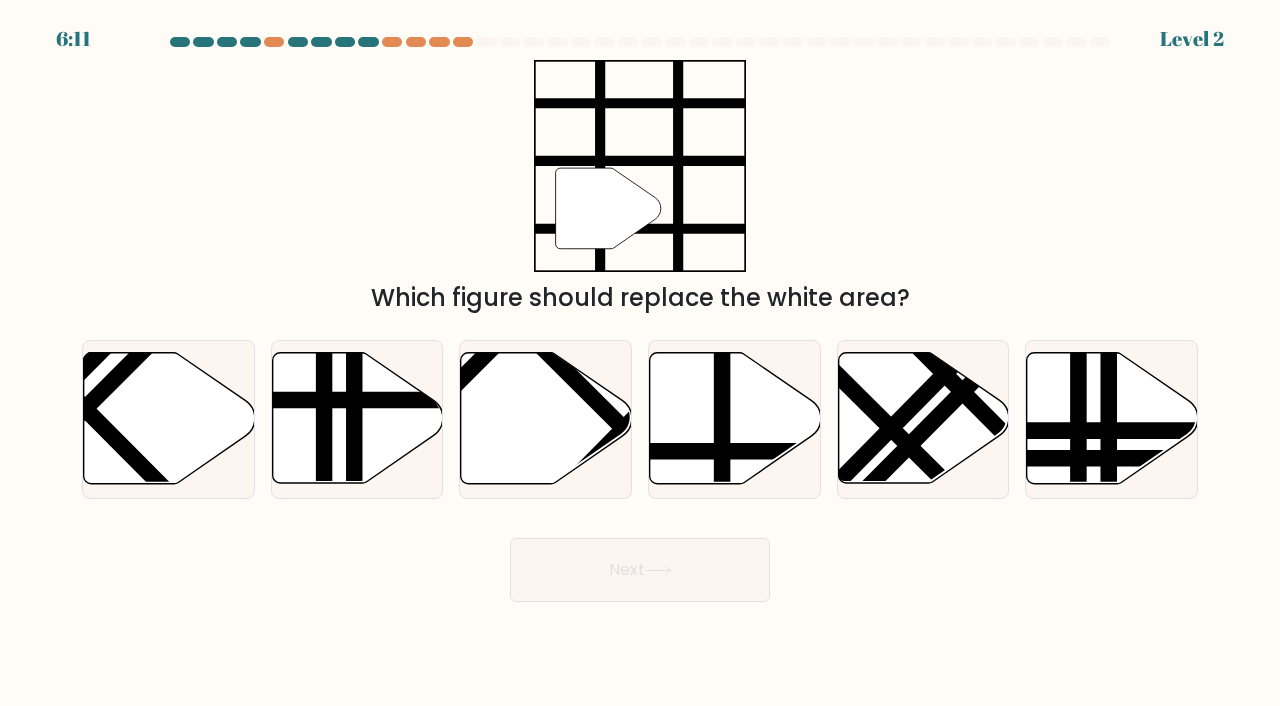 click at bounding box center (640, 319) 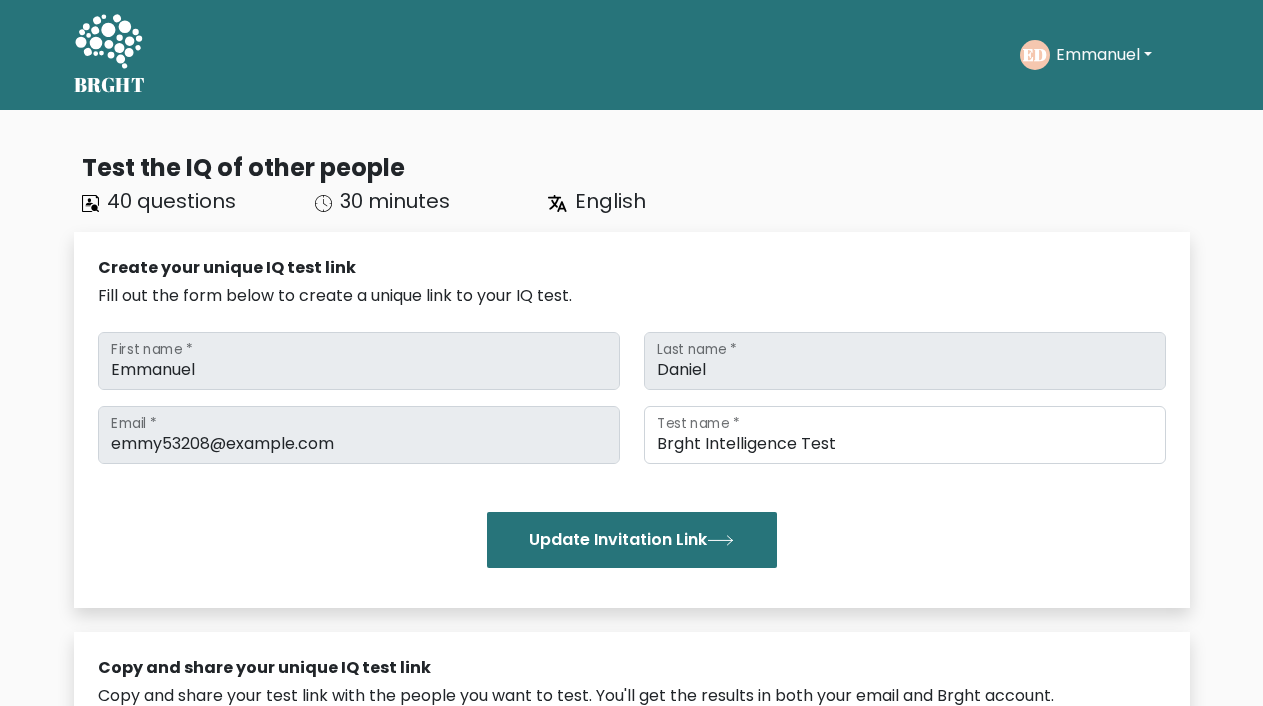 scroll, scrollTop: 0, scrollLeft: 0, axis: both 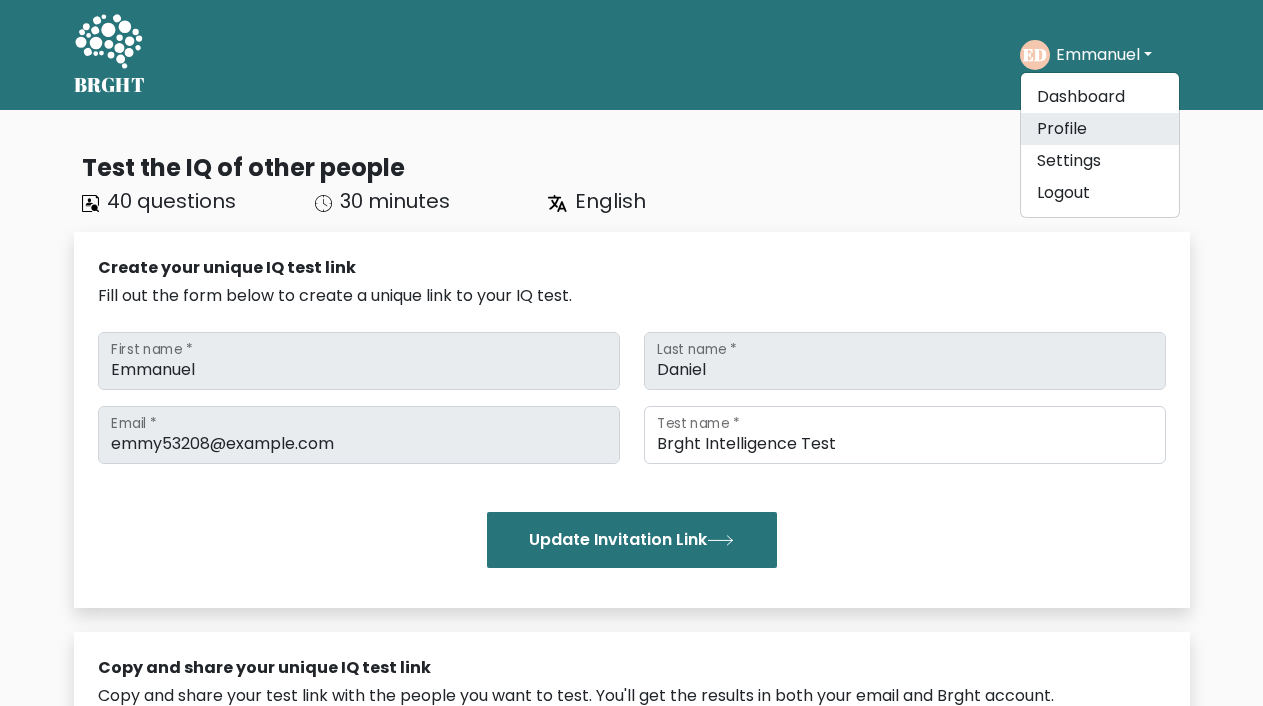 click on "Profile" at bounding box center [1100, 129] 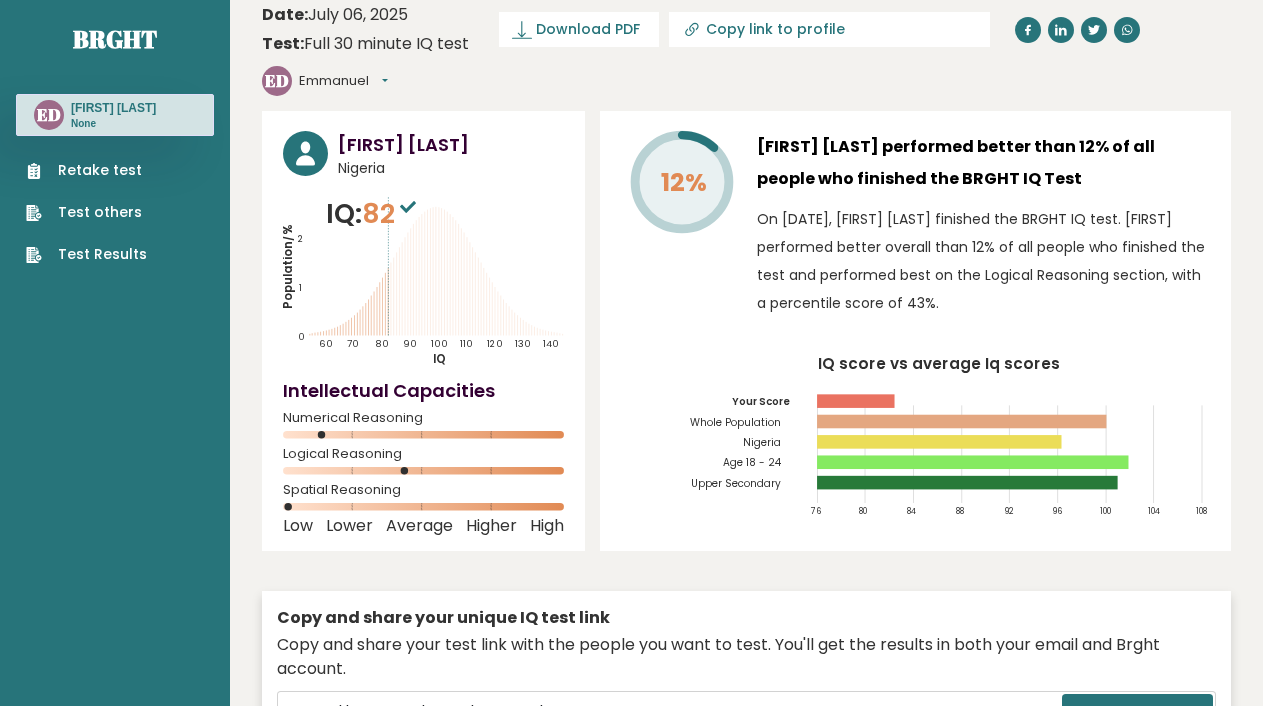 scroll, scrollTop: 39, scrollLeft: 0, axis: vertical 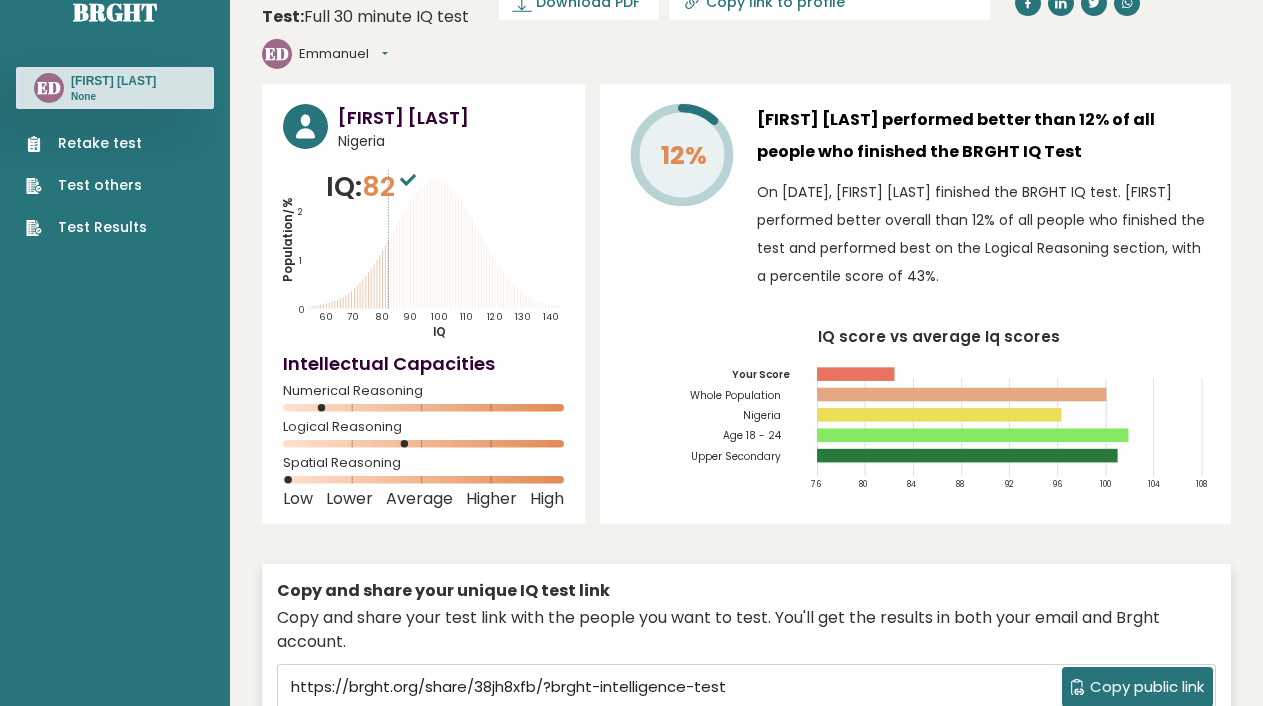click on "Retake test
Test others
Test Results" at bounding box center (115, 173) 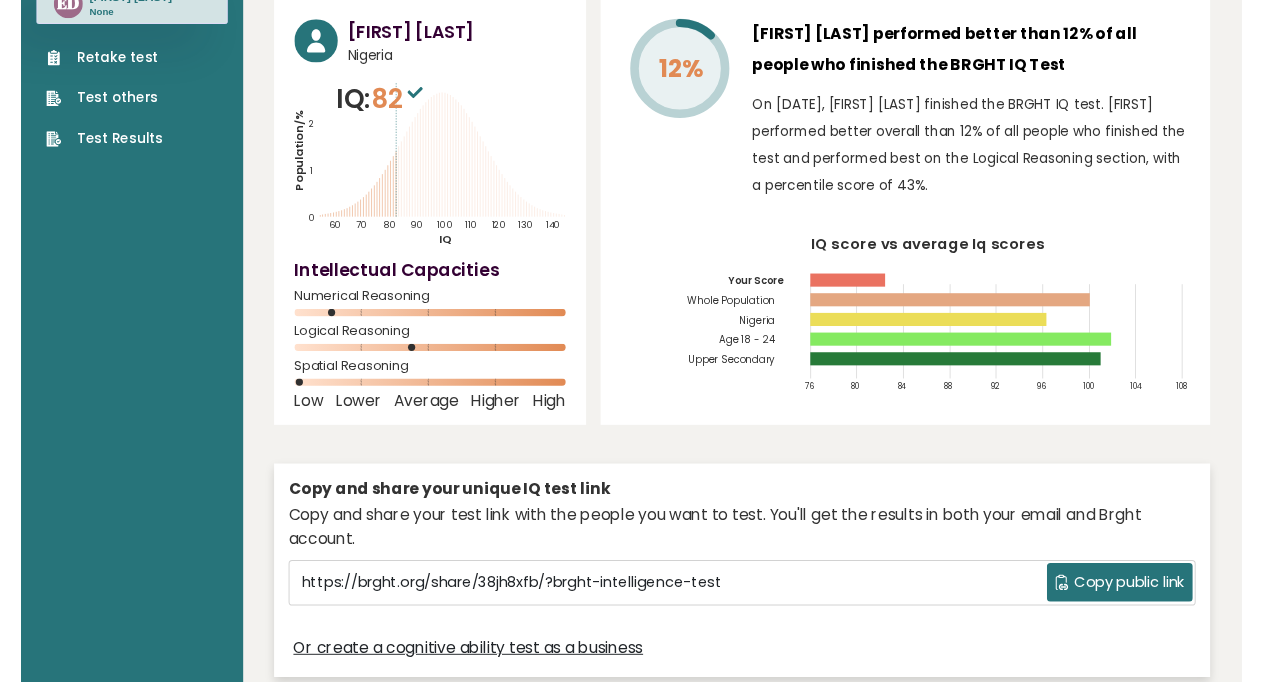 scroll, scrollTop: 128, scrollLeft: 0, axis: vertical 